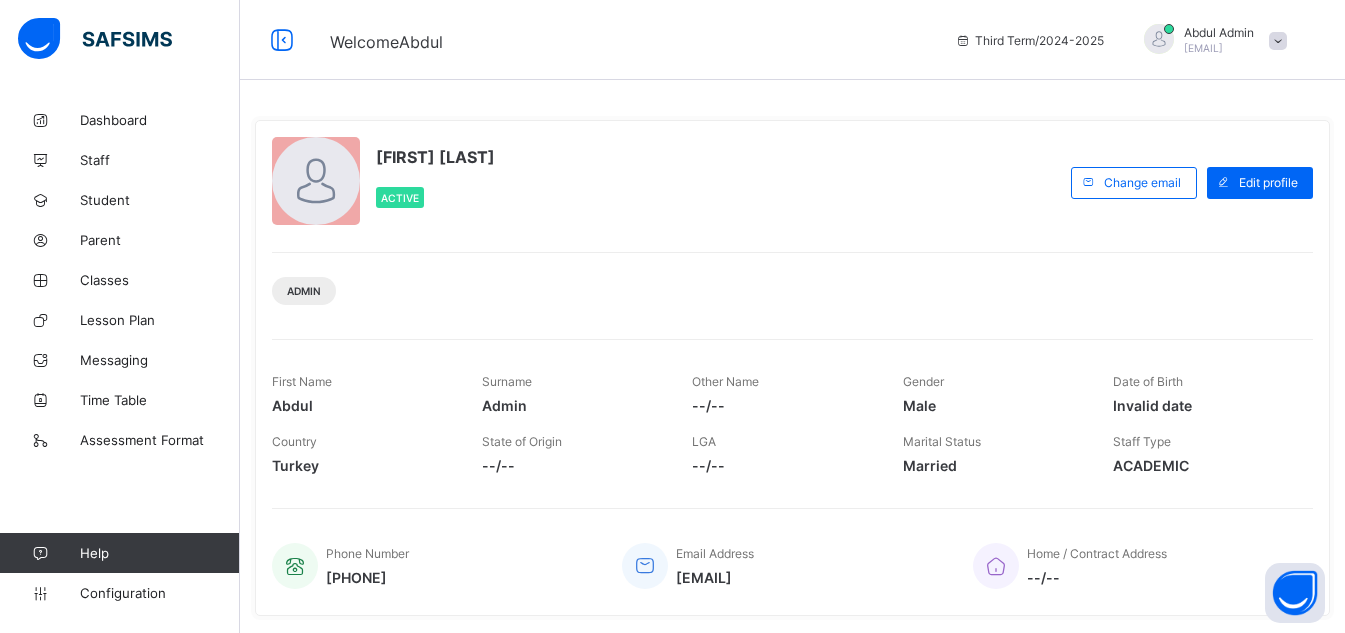 scroll, scrollTop: 0, scrollLeft: 0, axis: both 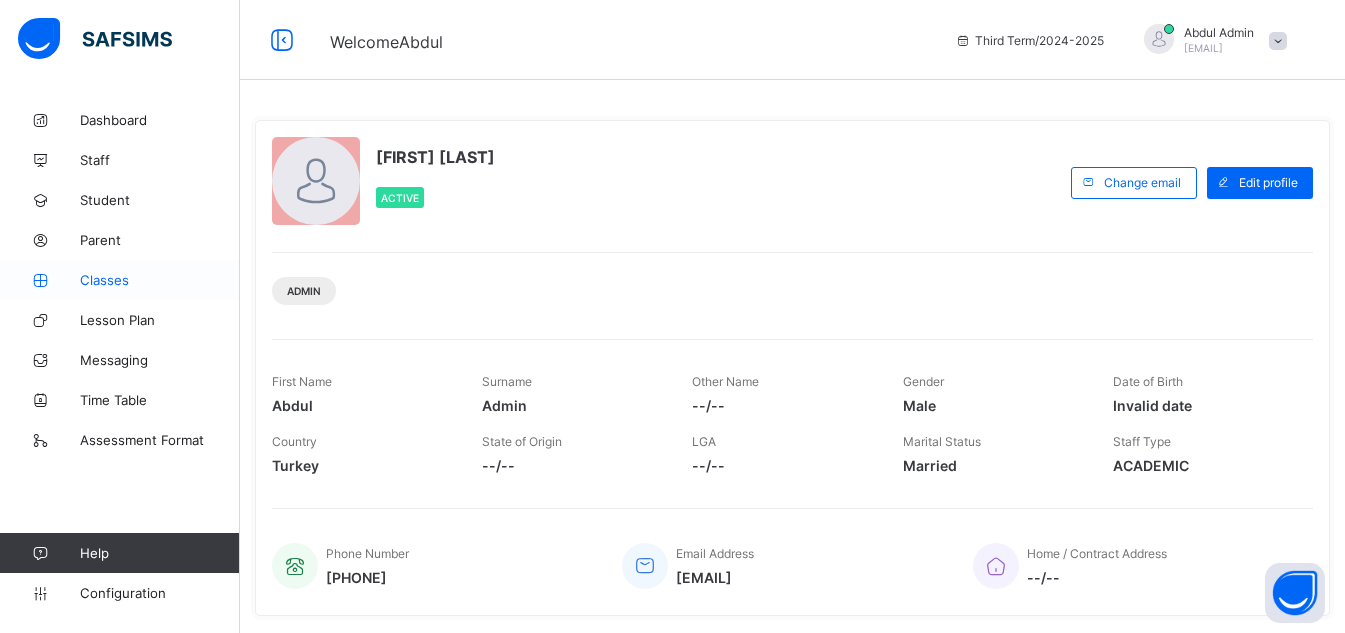 click on "Classes" at bounding box center [160, 280] 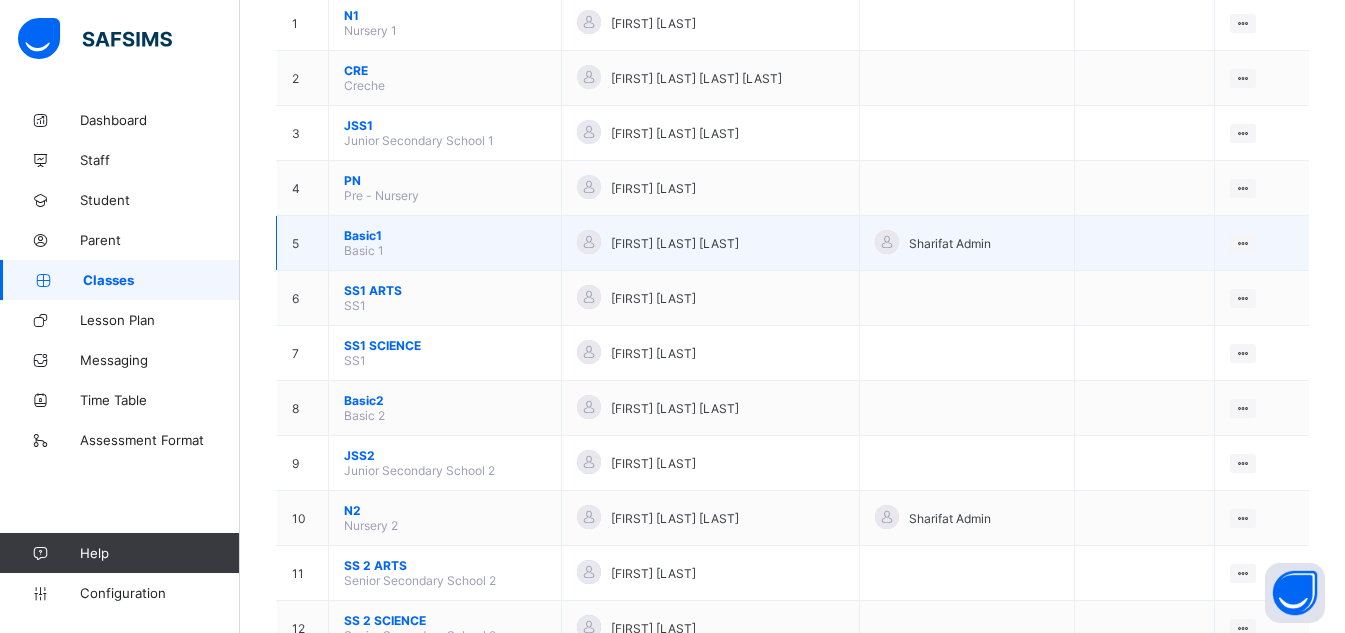 scroll, scrollTop: 240, scrollLeft: 0, axis: vertical 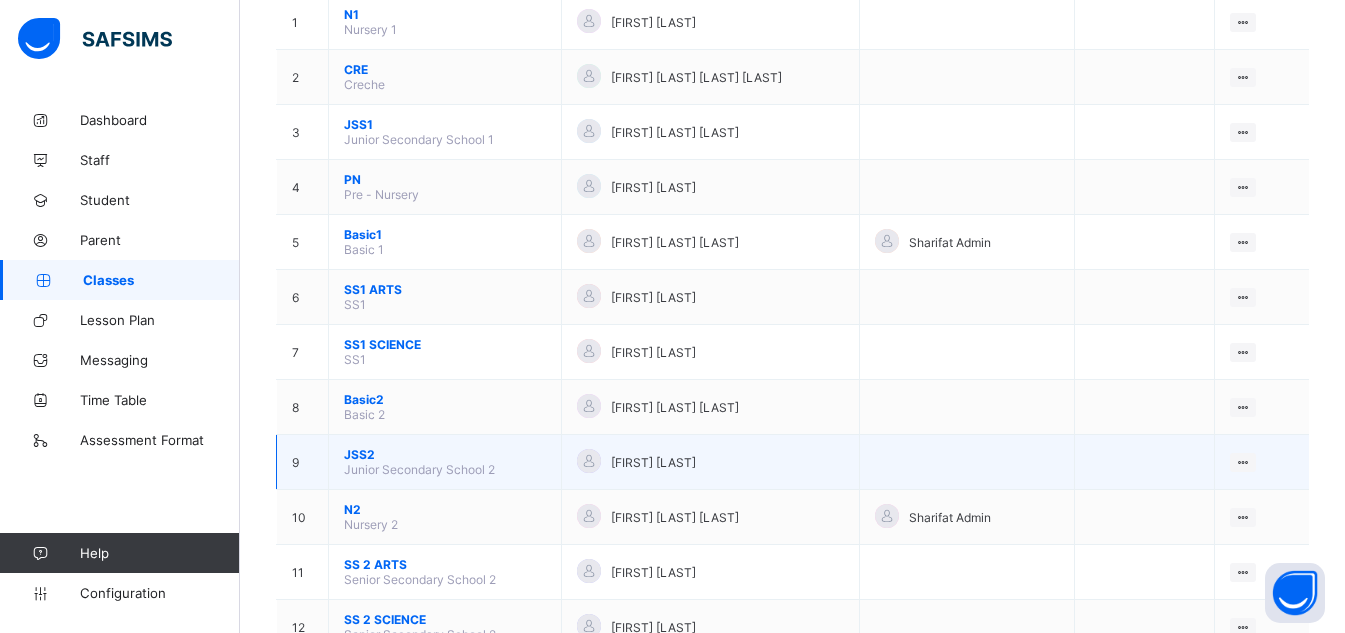 click on "JSS2" at bounding box center (445, 454) 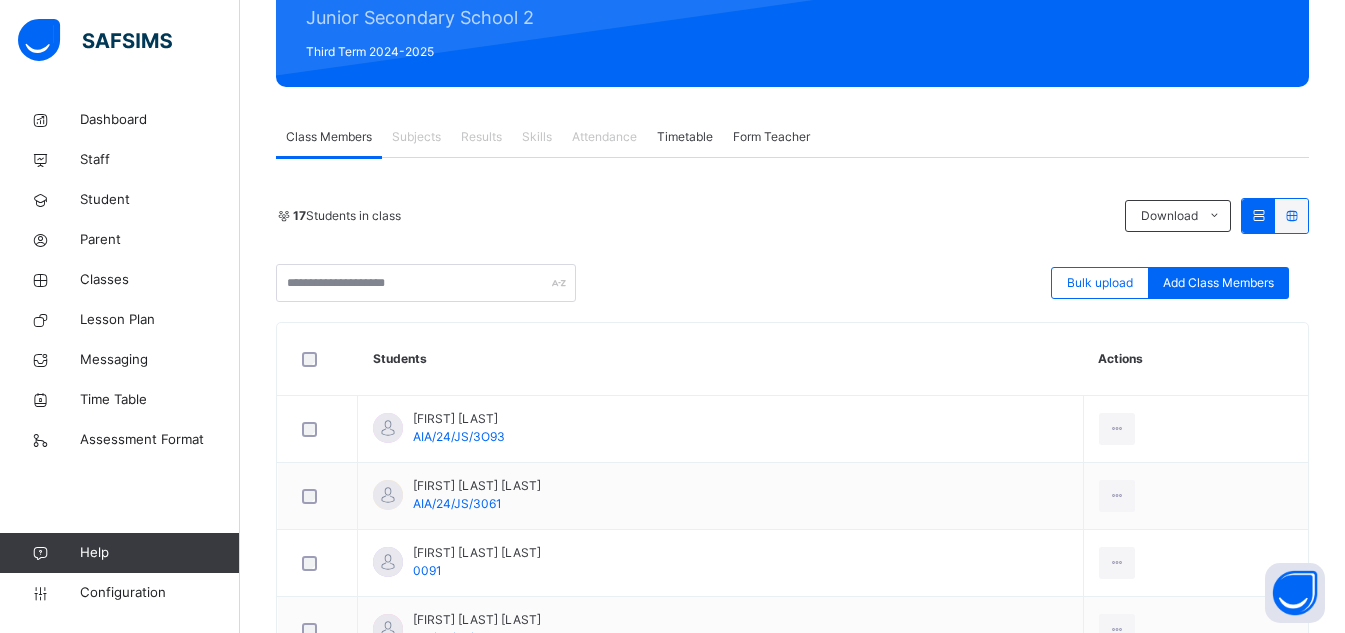 scroll, scrollTop: 280, scrollLeft: 0, axis: vertical 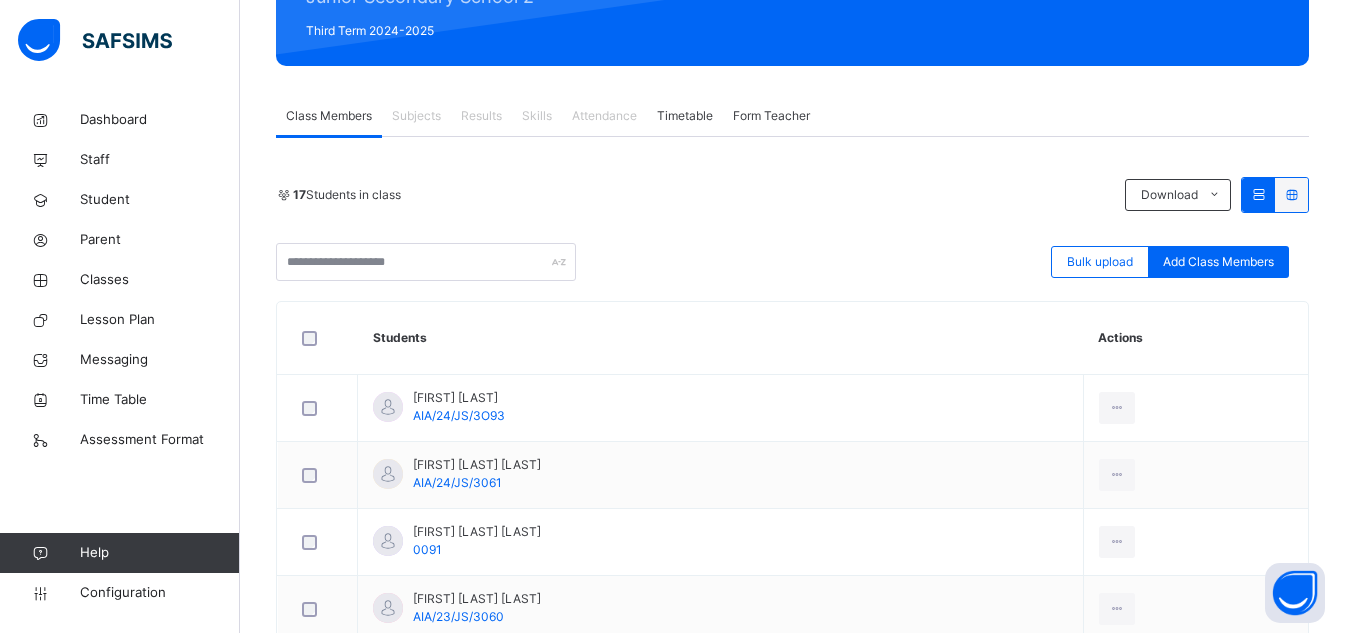 click on "Subjects" at bounding box center (416, 116) 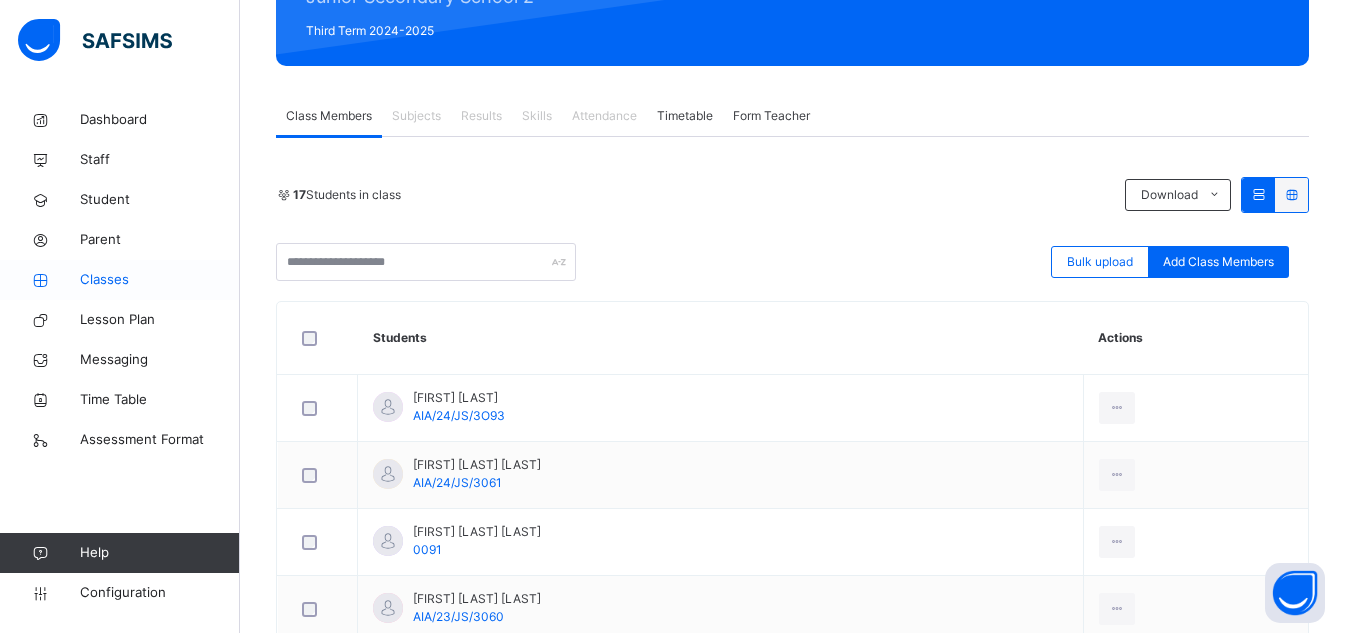 click on "Classes" at bounding box center [160, 280] 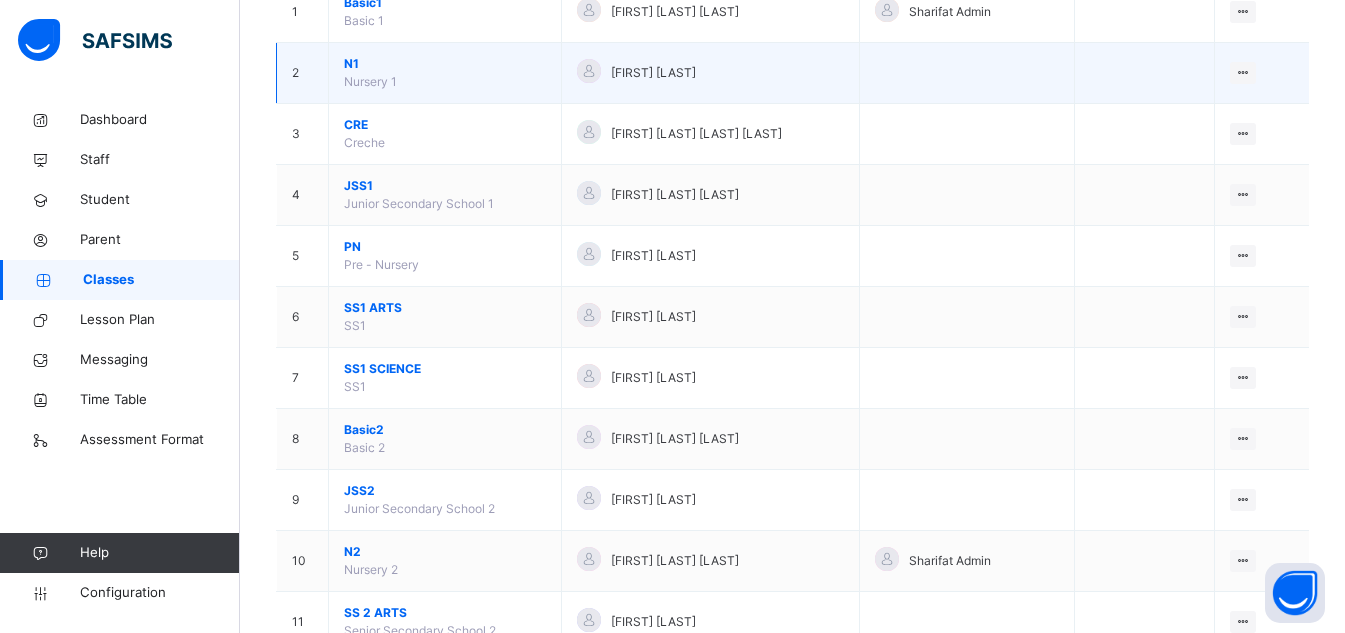 scroll, scrollTop: 272, scrollLeft: 0, axis: vertical 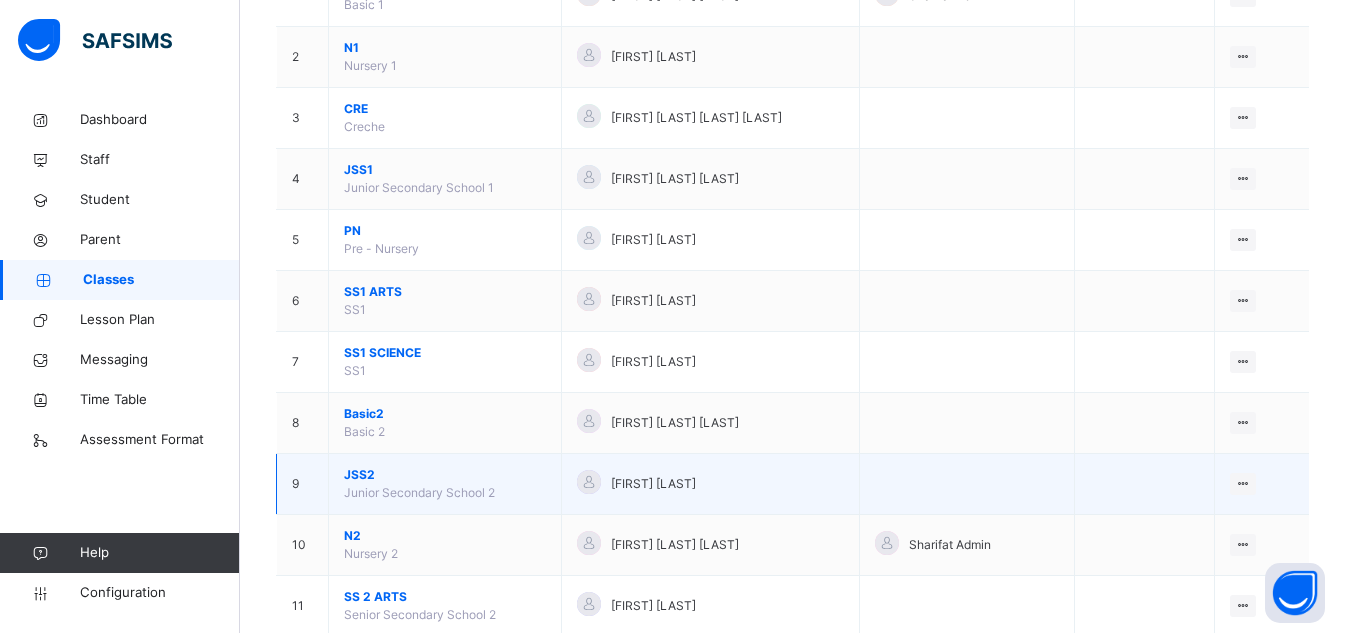 click on "JSS2" at bounding box center (445, 475) 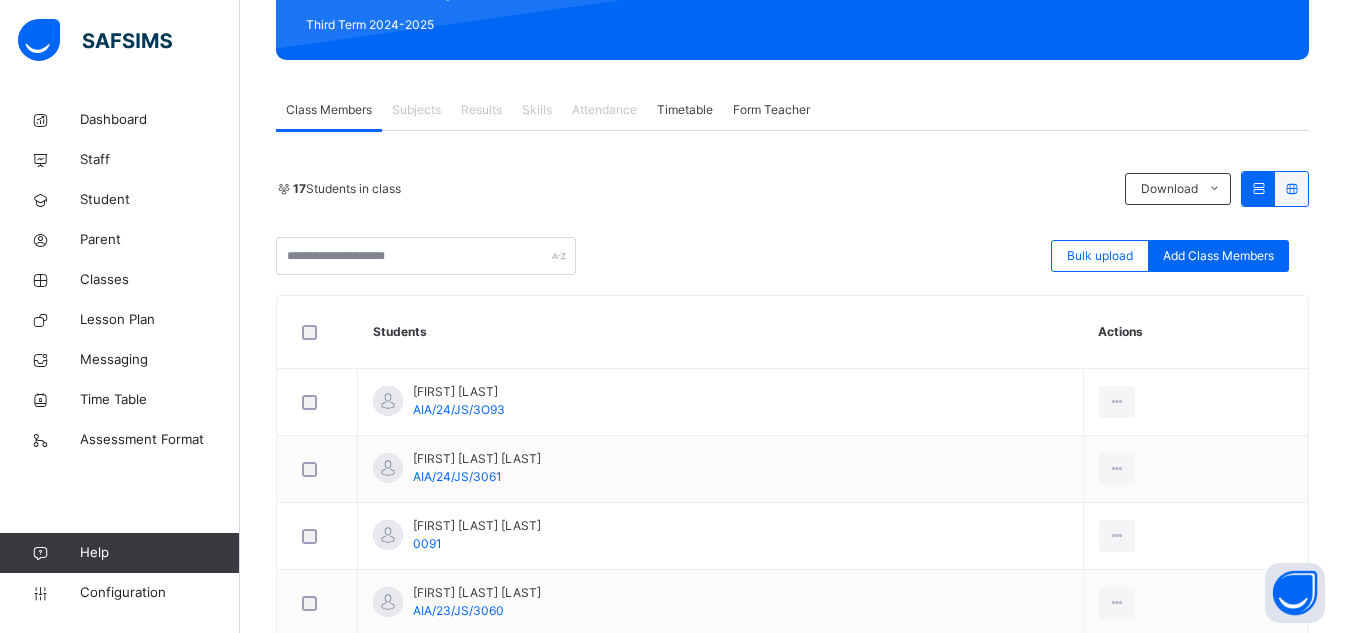 scroll, scrollTop: 285, scrollLeft: 0, axis: vertical 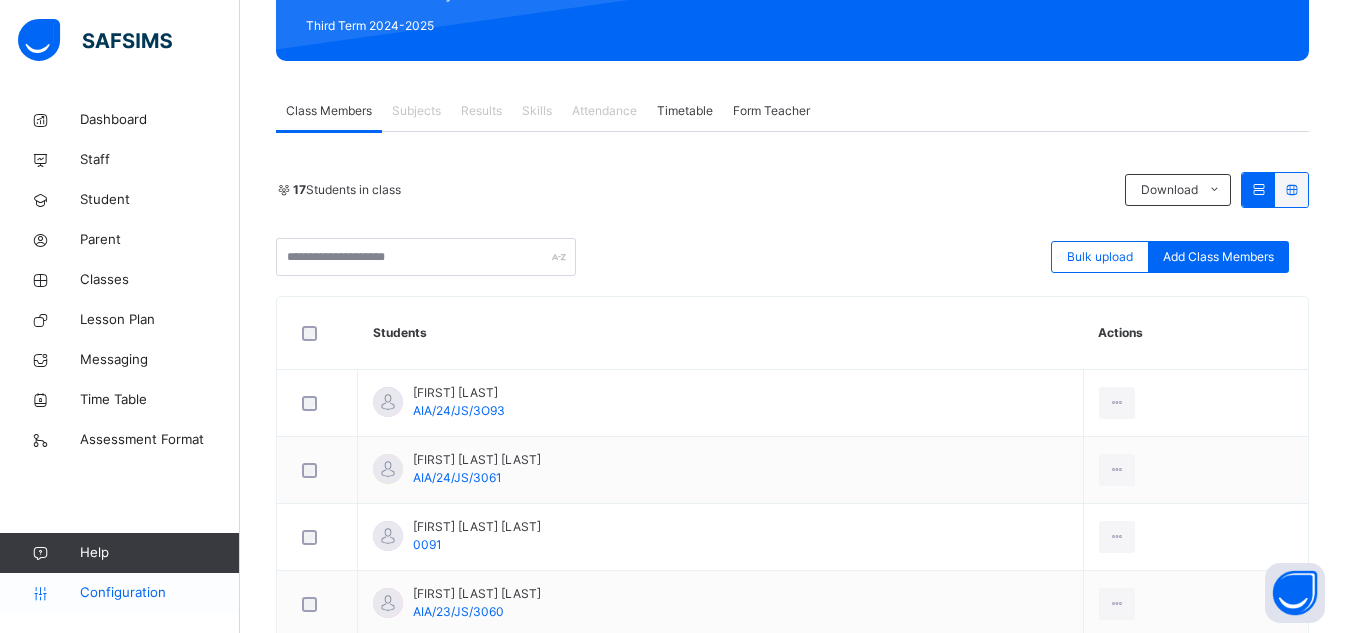 click on "Configuration" at bounding box center [159, 593] 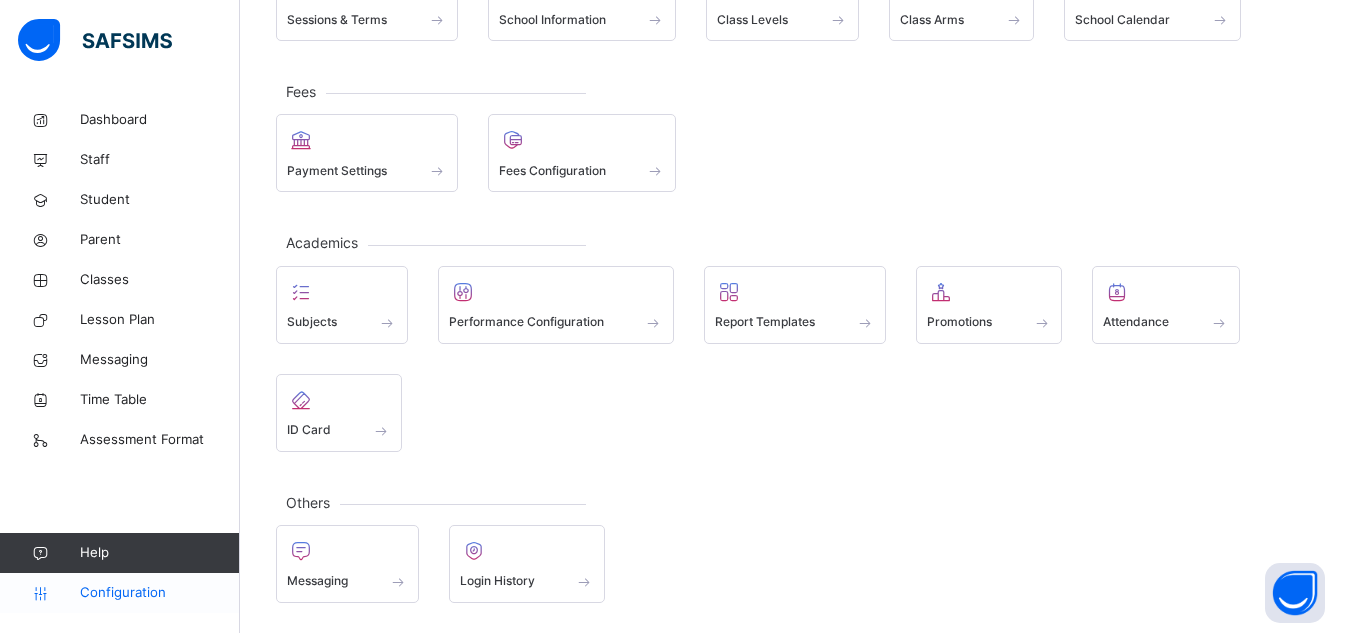 scroll, scrollTop: 200, scrollLeft: 0, axis: vertical 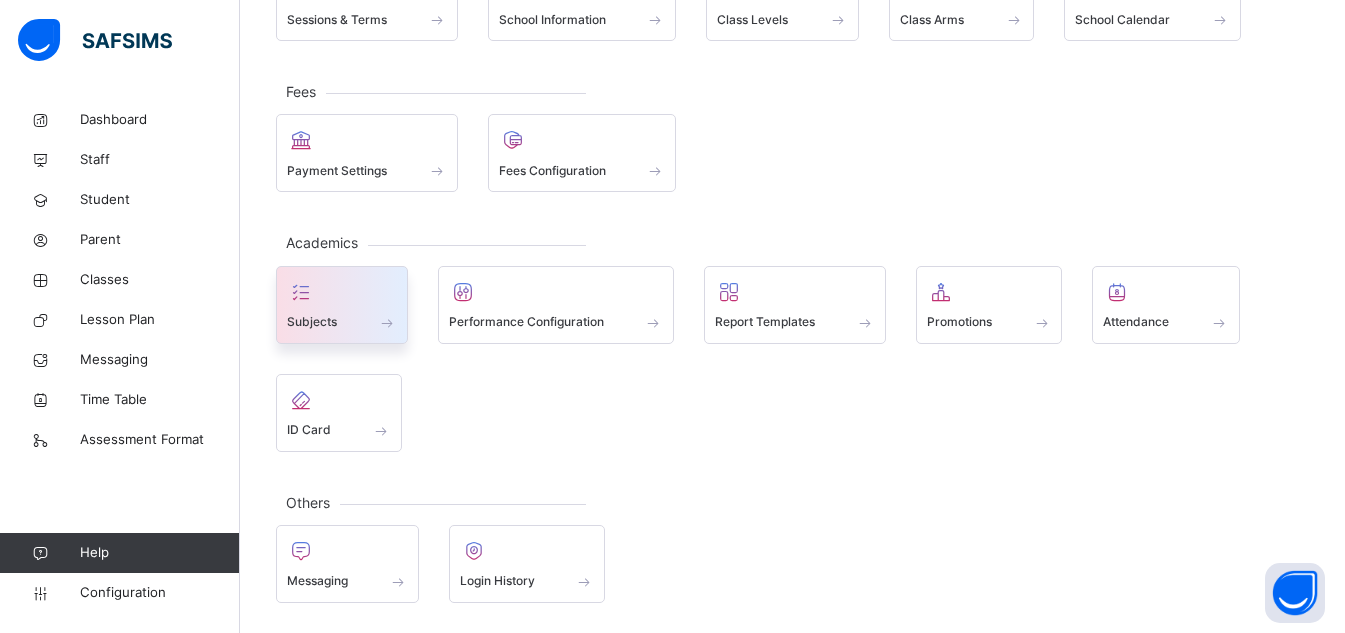 click at bounding box center (342, 309) 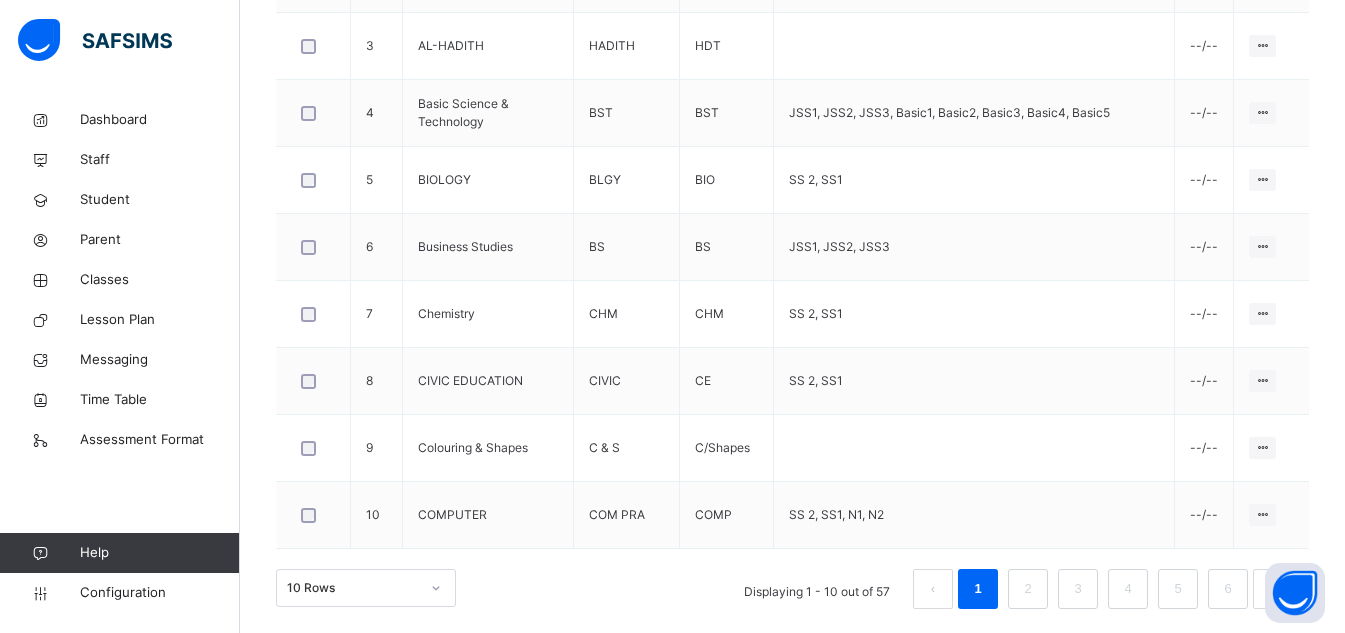 scroll, scrollTop: 773, scrollLeft: 0, axis: vertical 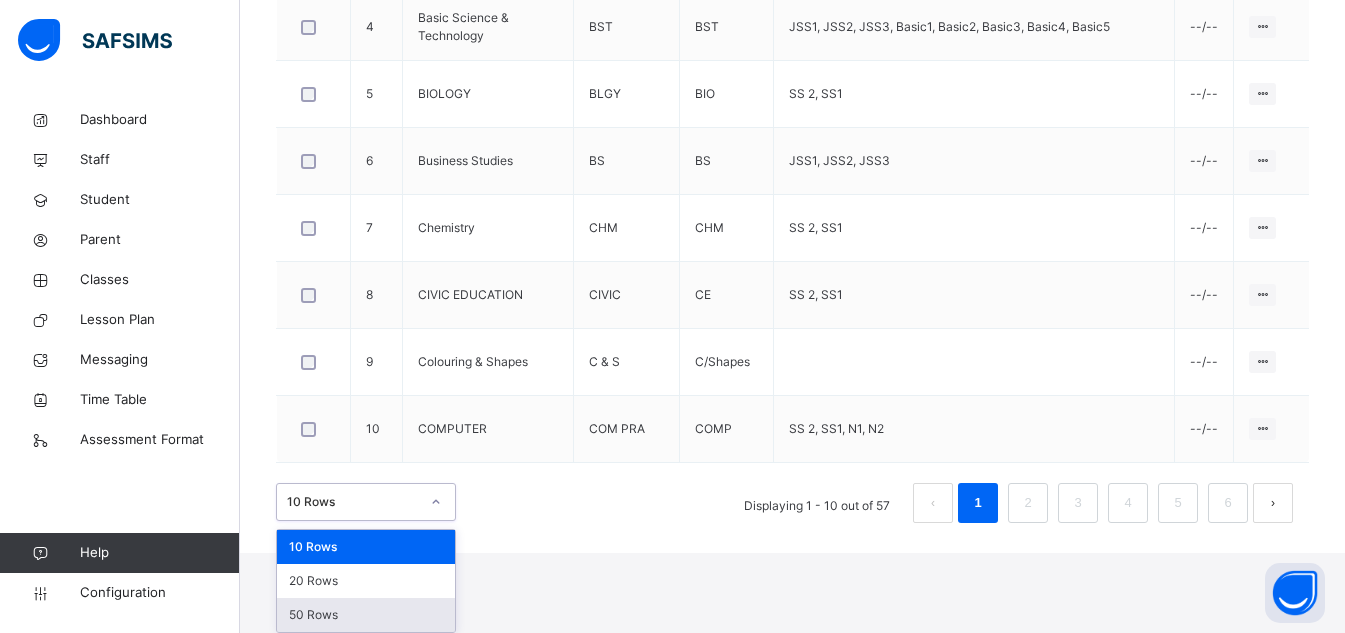 click on "50 Rows" at bounding box center [366, 615] 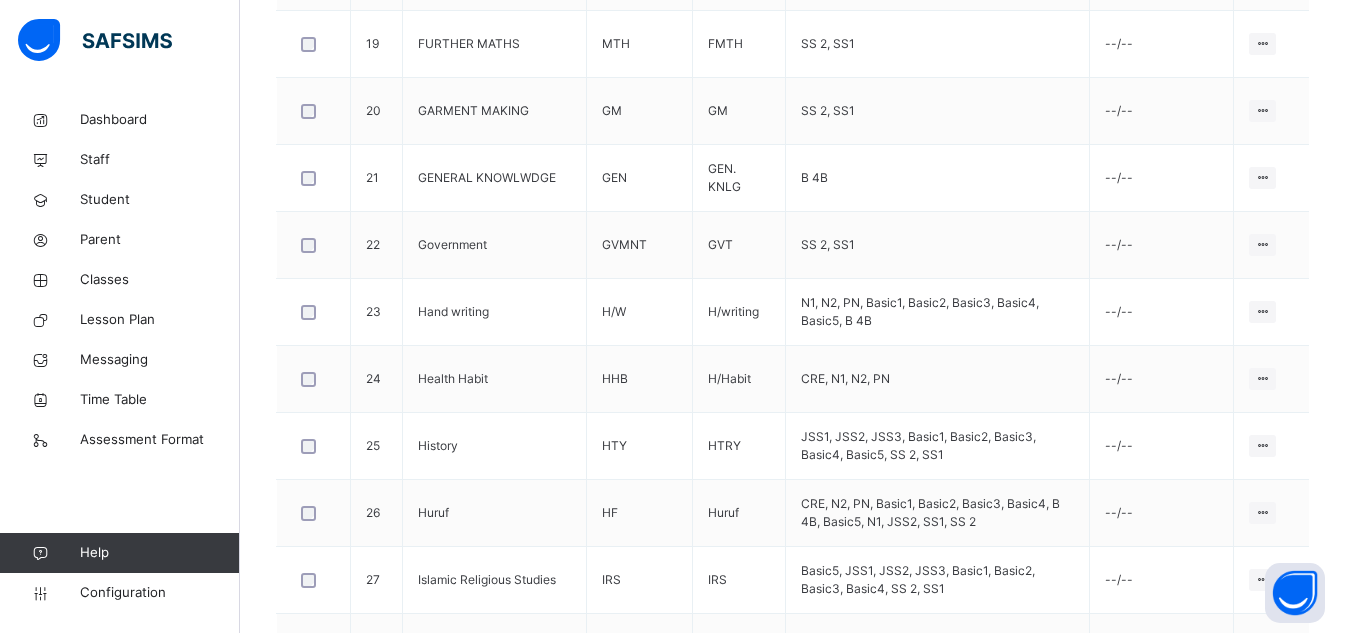 scroll, scrollTop: 1879, scrollLeft: 0, axis: vertical 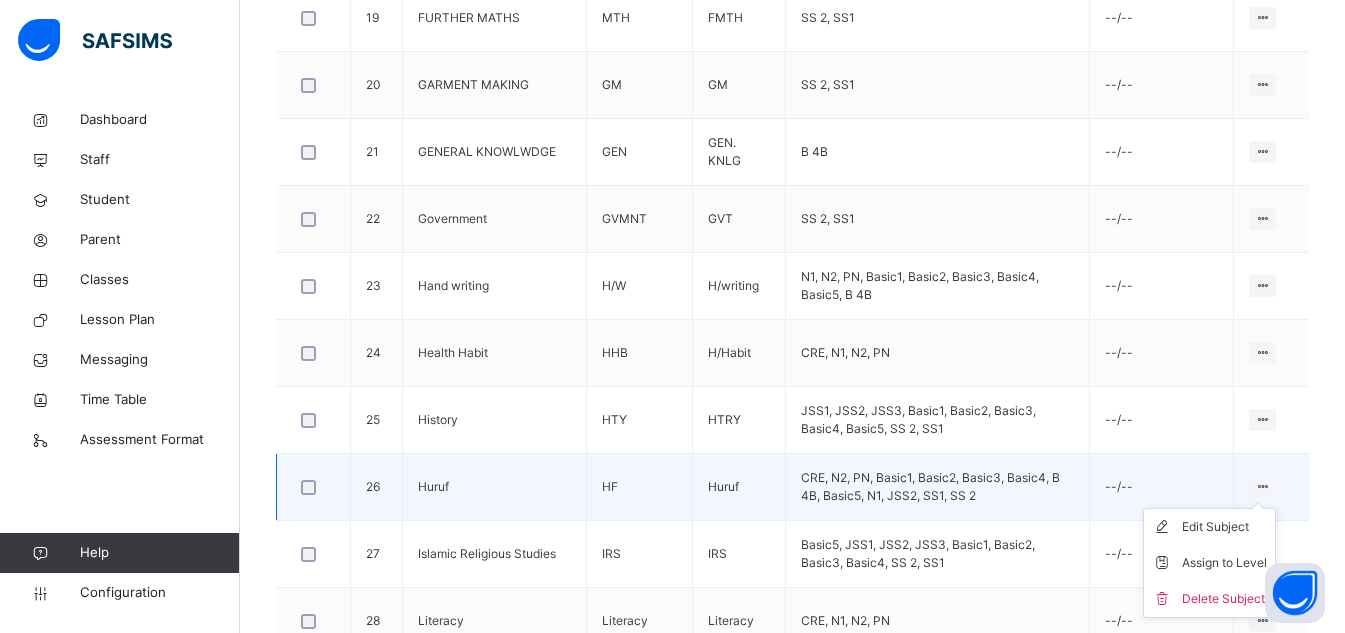 click on "Edit Subject Assign to Level Delete Subject" at bounding box center [1209, 563] 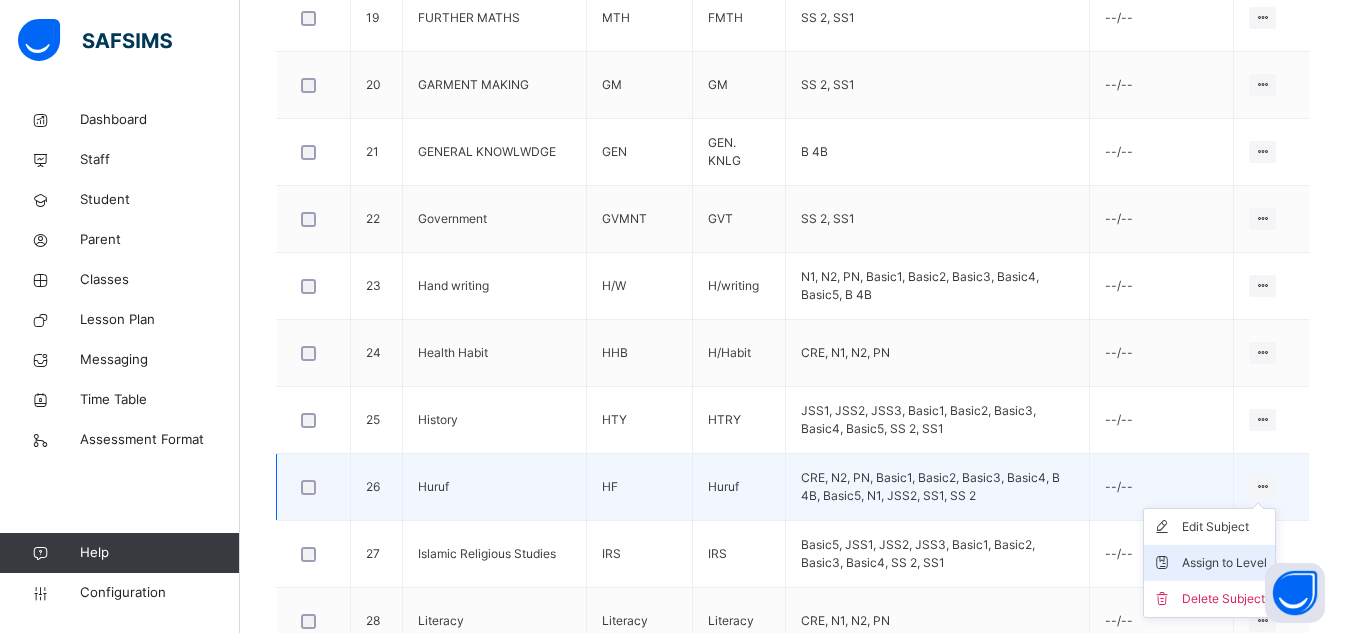 click on "Assign to Level" at bounding box center (1224, 563) 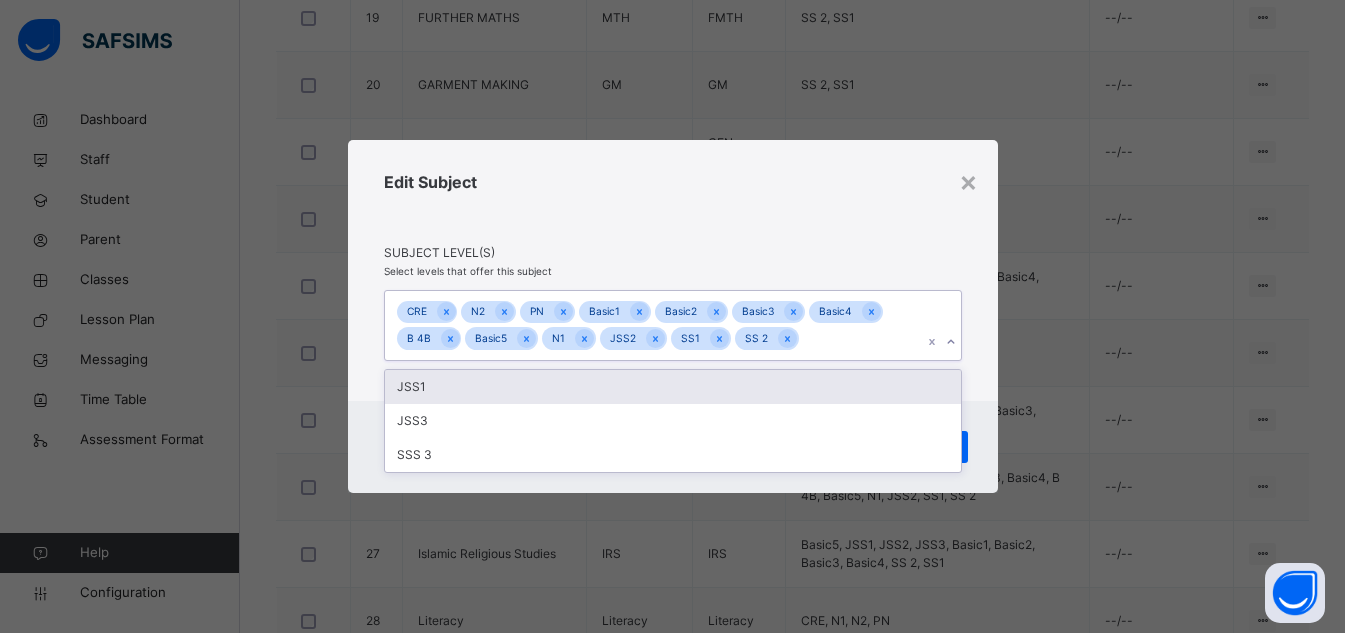 click on "×   Edit Subject   Subject Level(s)   Select levels that offer this subject      option JSS1 focused, 3 of 16. 3 results available. Use Up and Down to choose options, press Enter to select the currently focused option, press Escape to exit the menu, press Tab to select the option and exit the menu. CRE N2 PN Basic1 Basic2 Basic3 Basic4 B 4B Basic5 N1 JSS2 SS1 SS 2 JSS1 JSS3 SSS 3 Cancel Save" at bounding box center (672, 316) 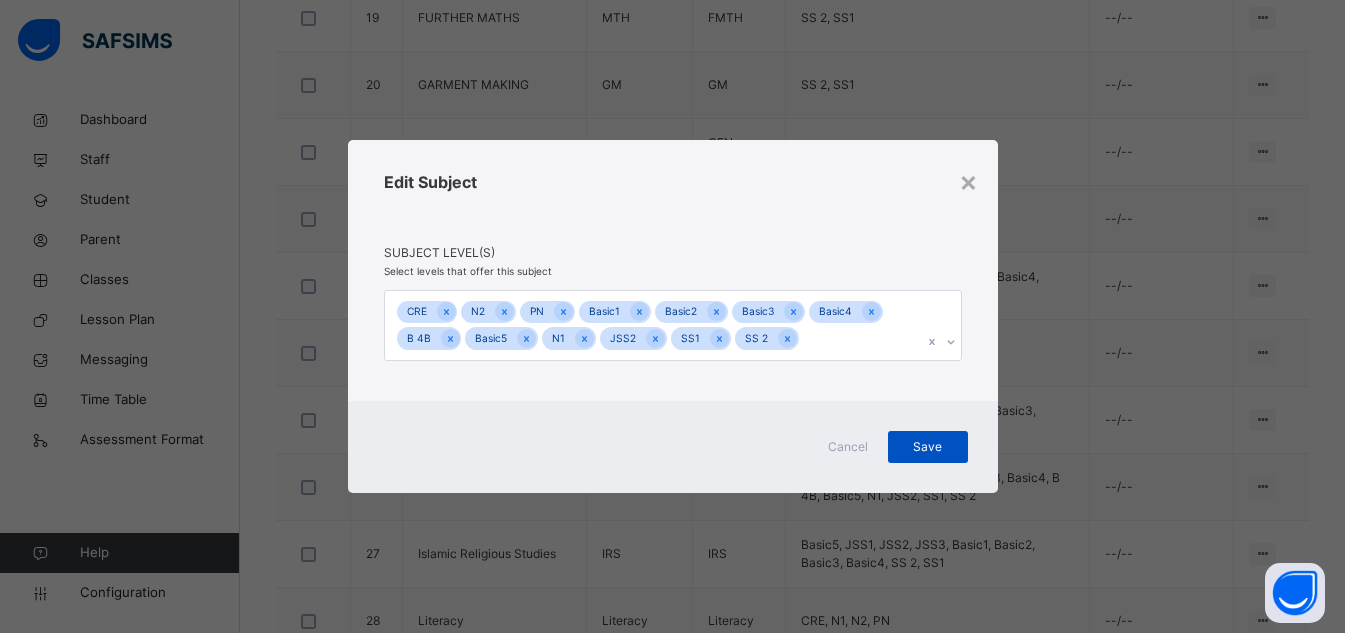 click on "Save" at bounding box center [928, 447] 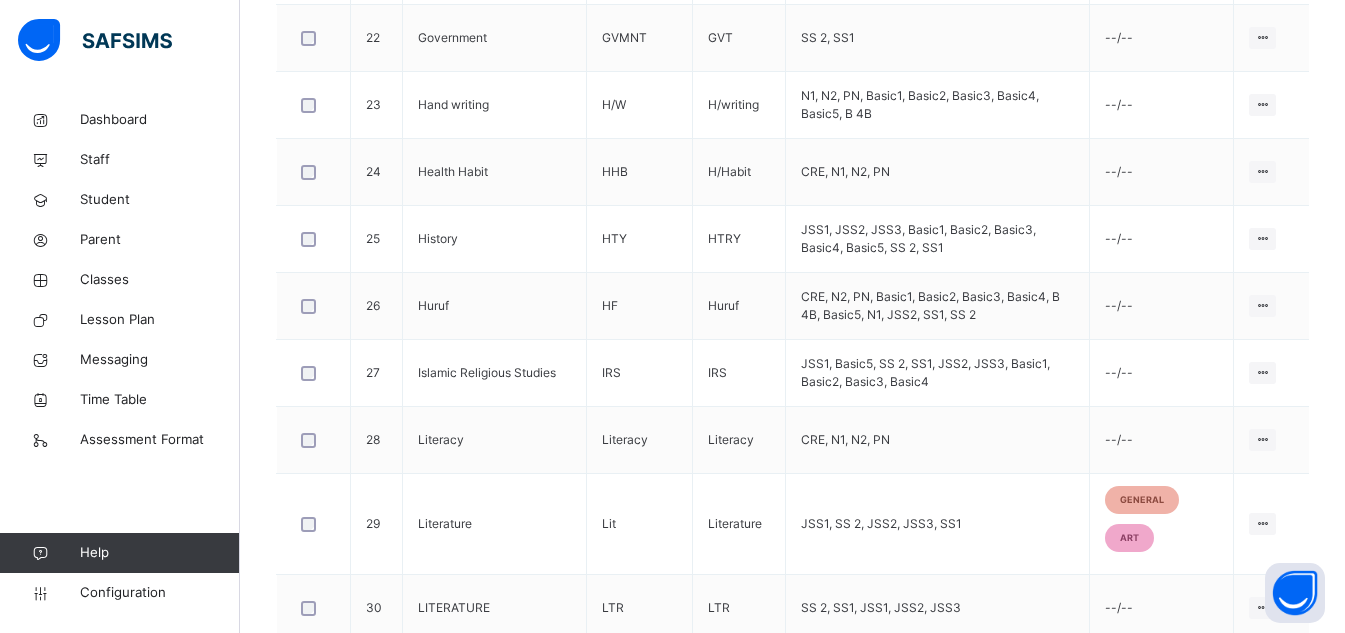 scroll, scrollTop: 2073, scrollLeft: 0, axis: vertical 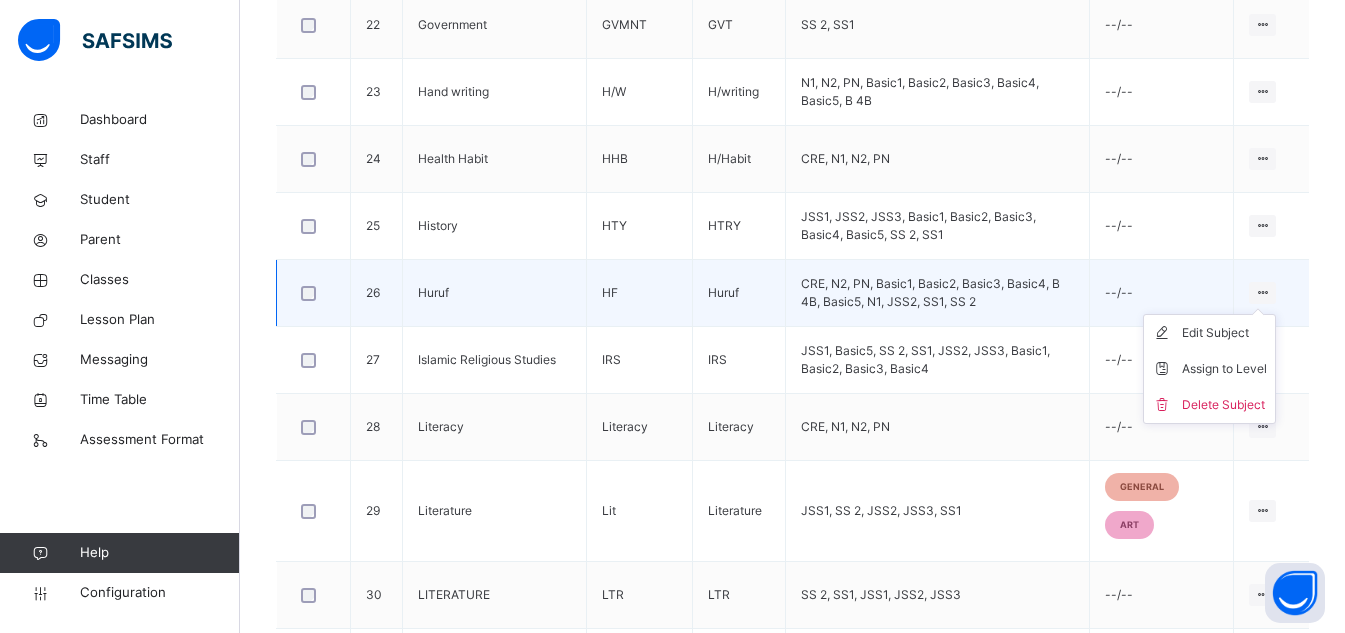 click on "Edit Subject Assign to Level Delete Subject" at bounding box center [1209, 369] 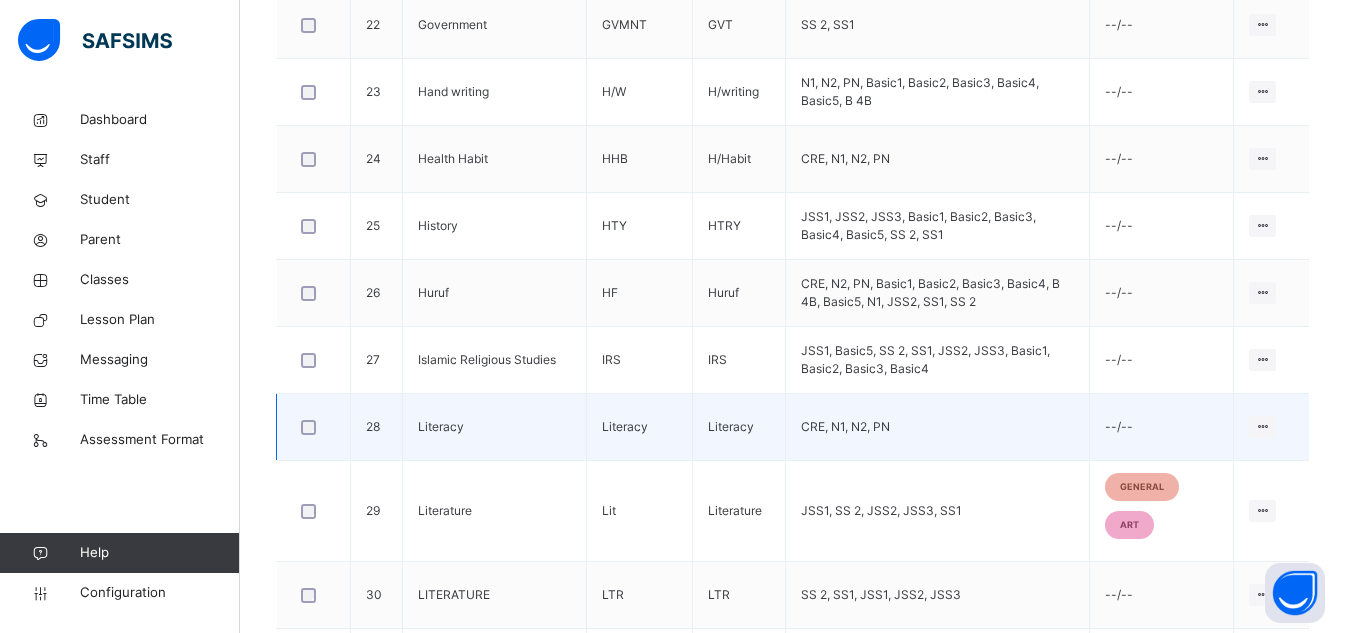 click on "CRE, N1, N2, PN" at bounding box center [938, 427] 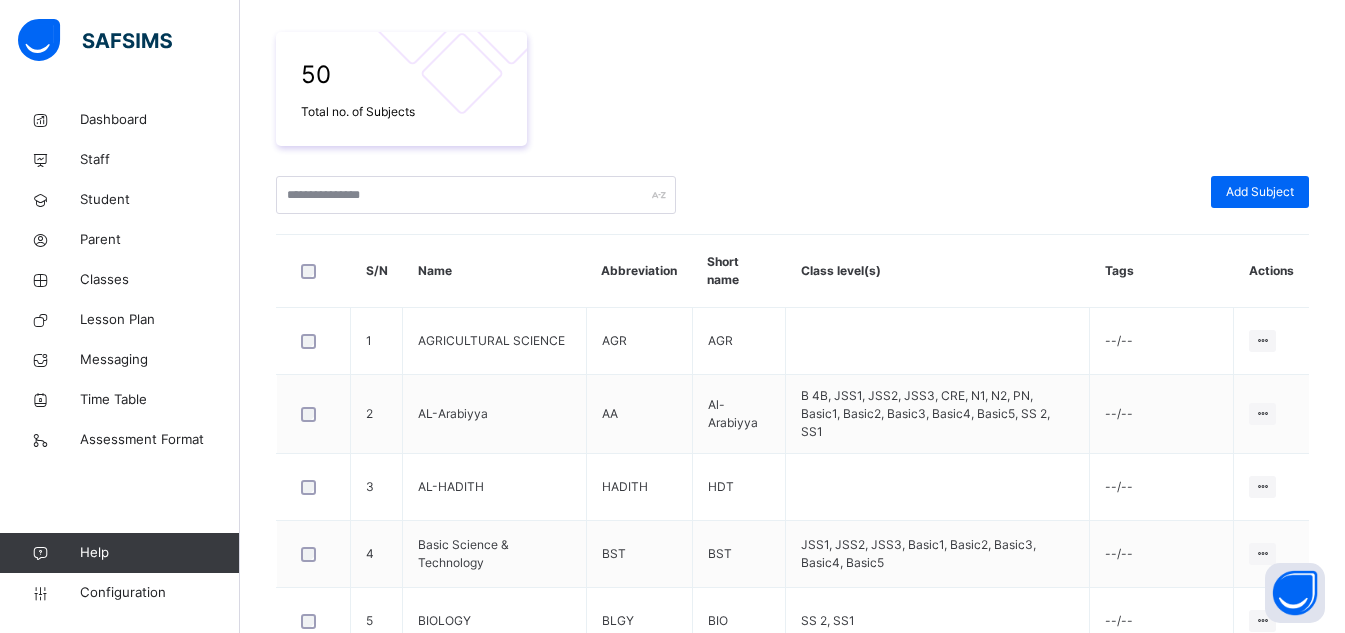 scroll, scrollTop: 345, scrollLeft: 0, axis: vertical 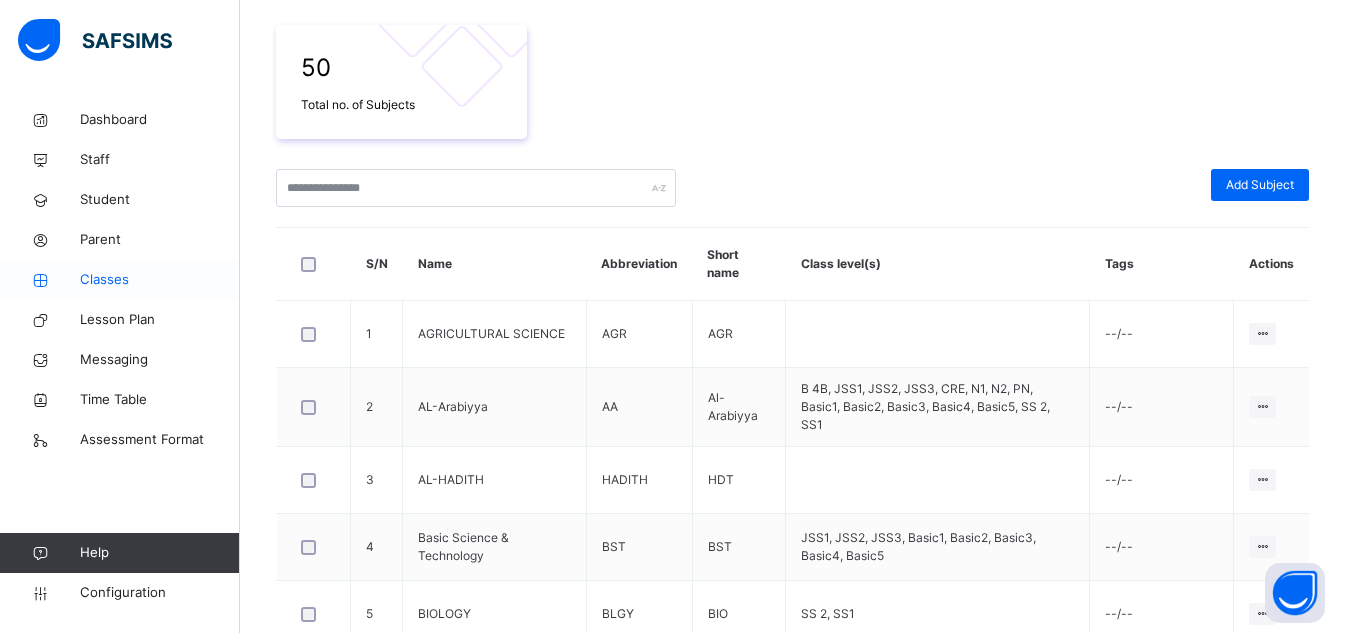click on "Classes" at bounding box center (160, 280) 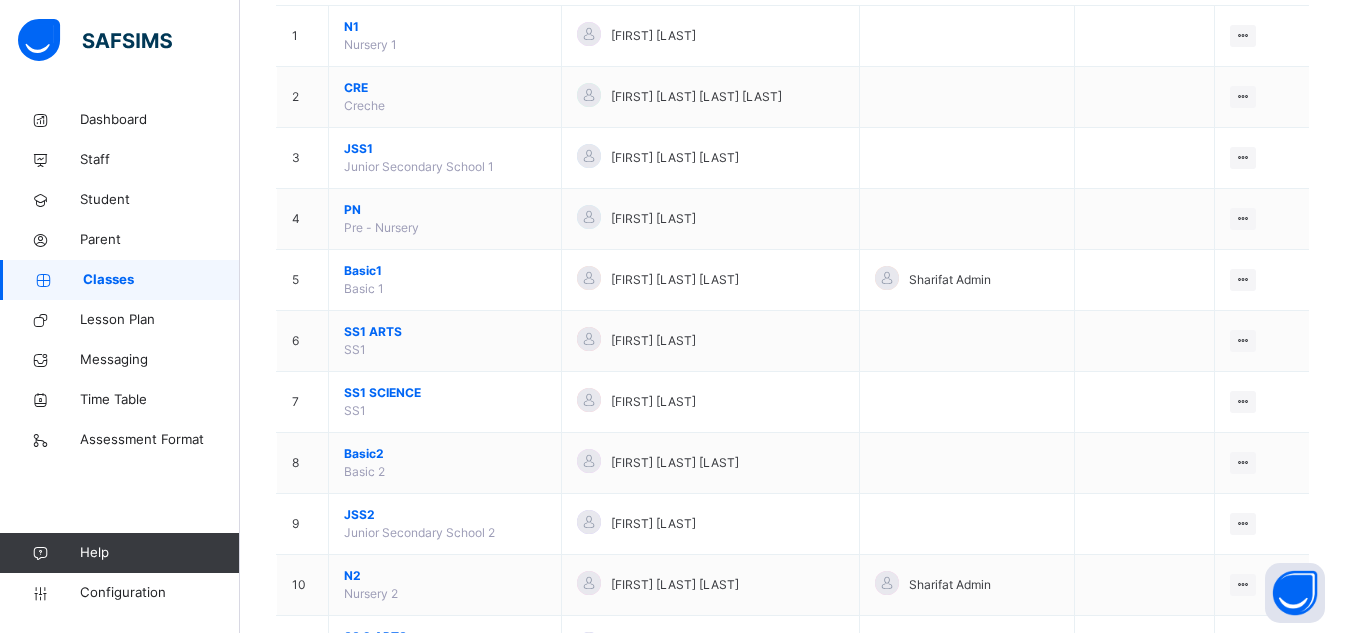 scroll, scrollTop: 234, scrollLeft: 0, axis: vertical 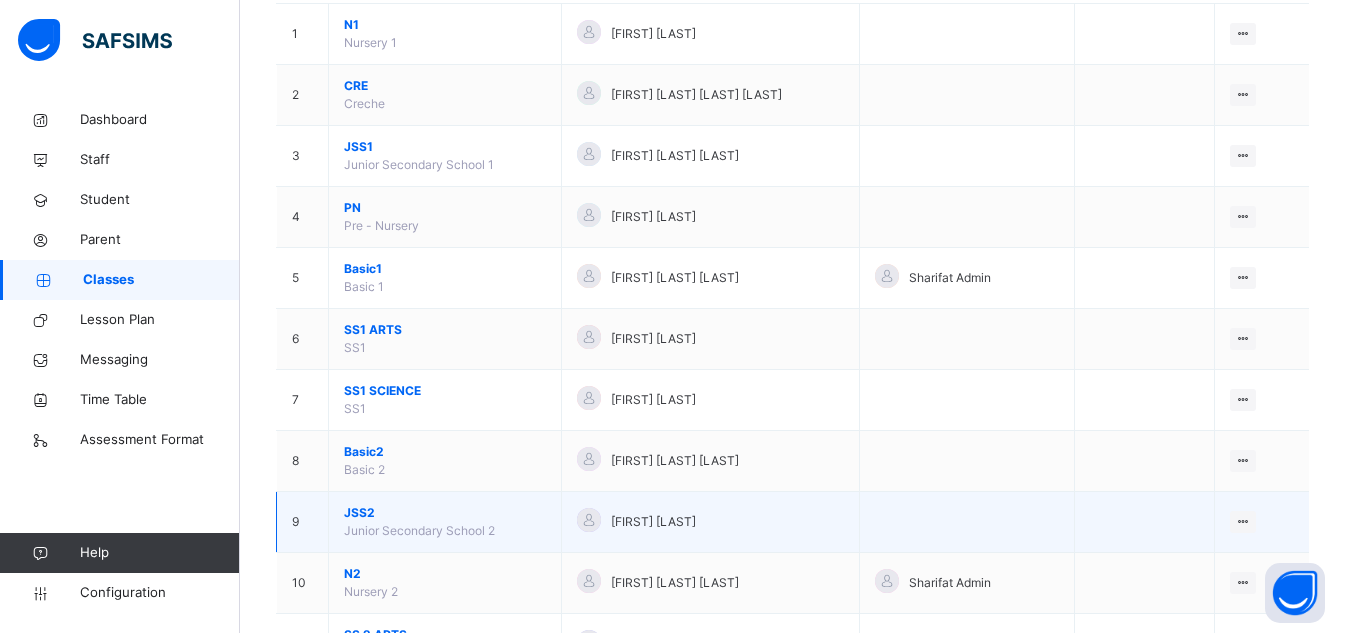 click on "JSS2" at bounding box center (445, 513) 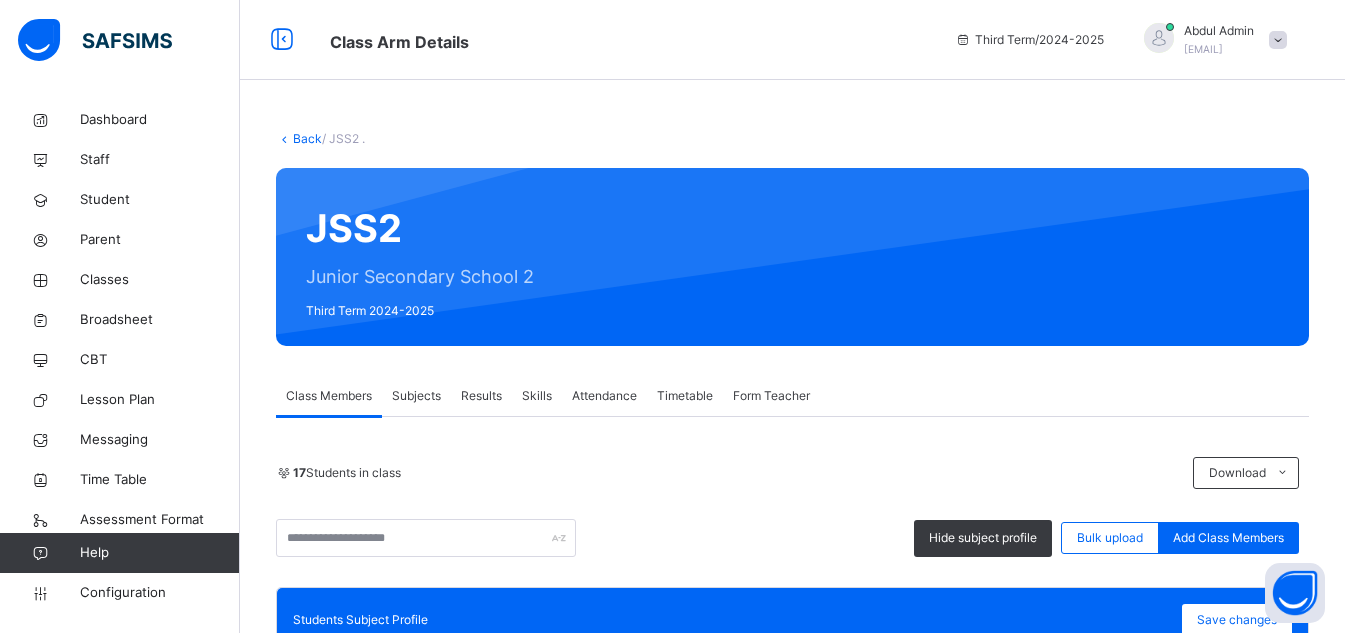 scroll, scrollTop: 613, scrollLeft: 0, axis: vertical 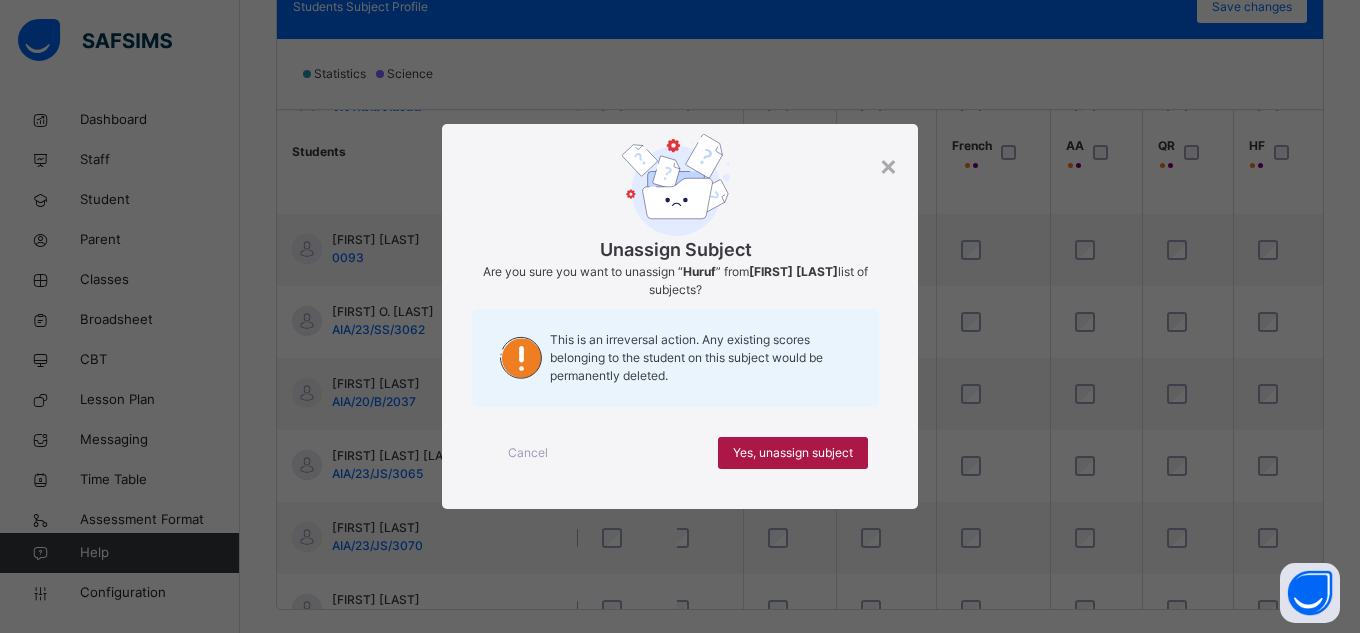 click on "Yes, unassign subject" at bounding box center [793, 453] 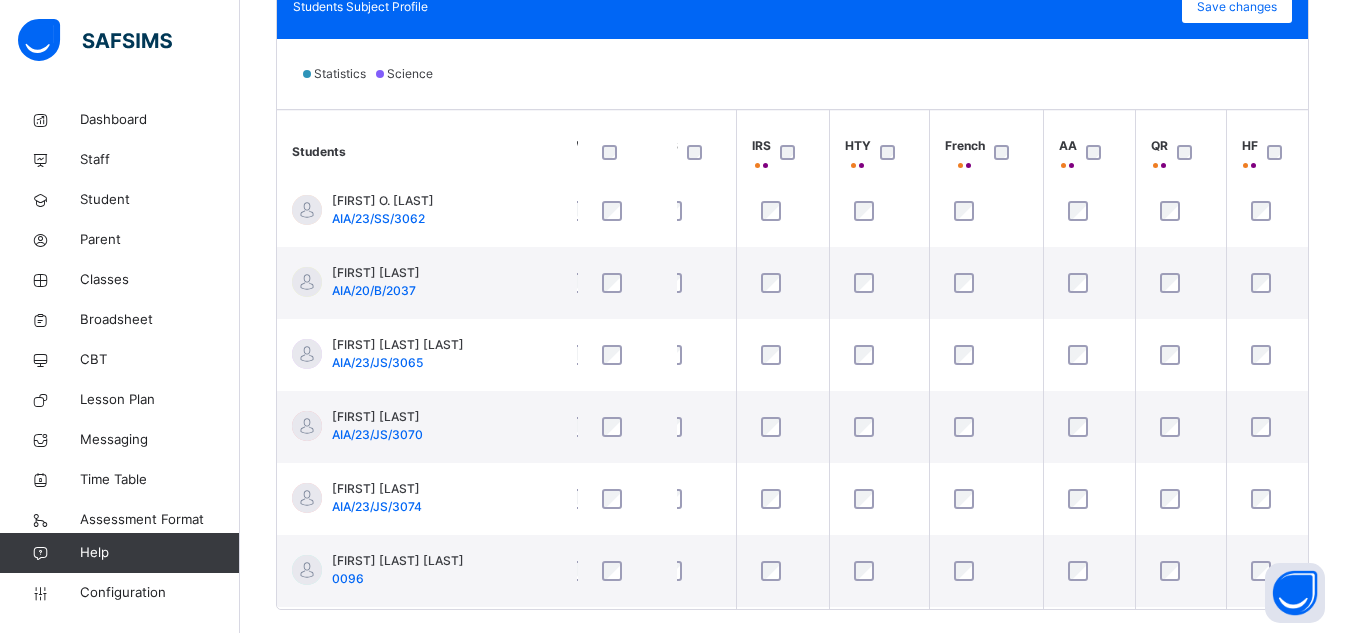 scroll, scrollTop: 530, scrollLeft: 813, axis: both 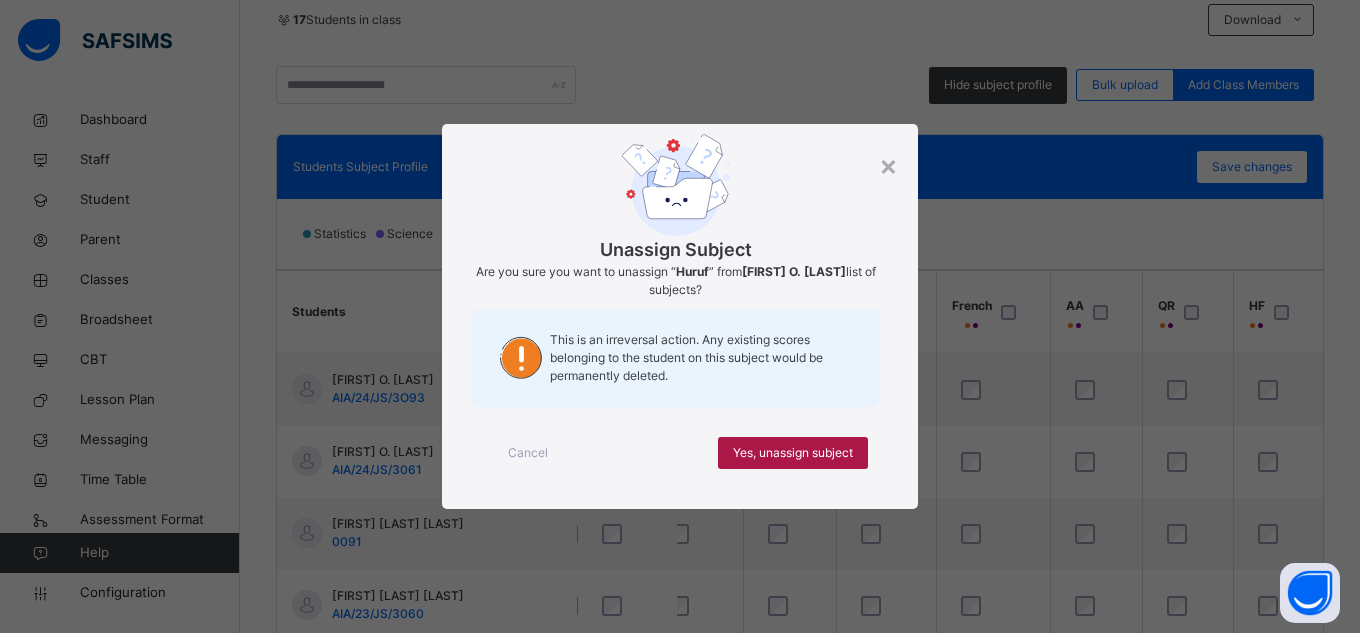 click on "Yes, unassign subject" at bounding box center [793, 453] 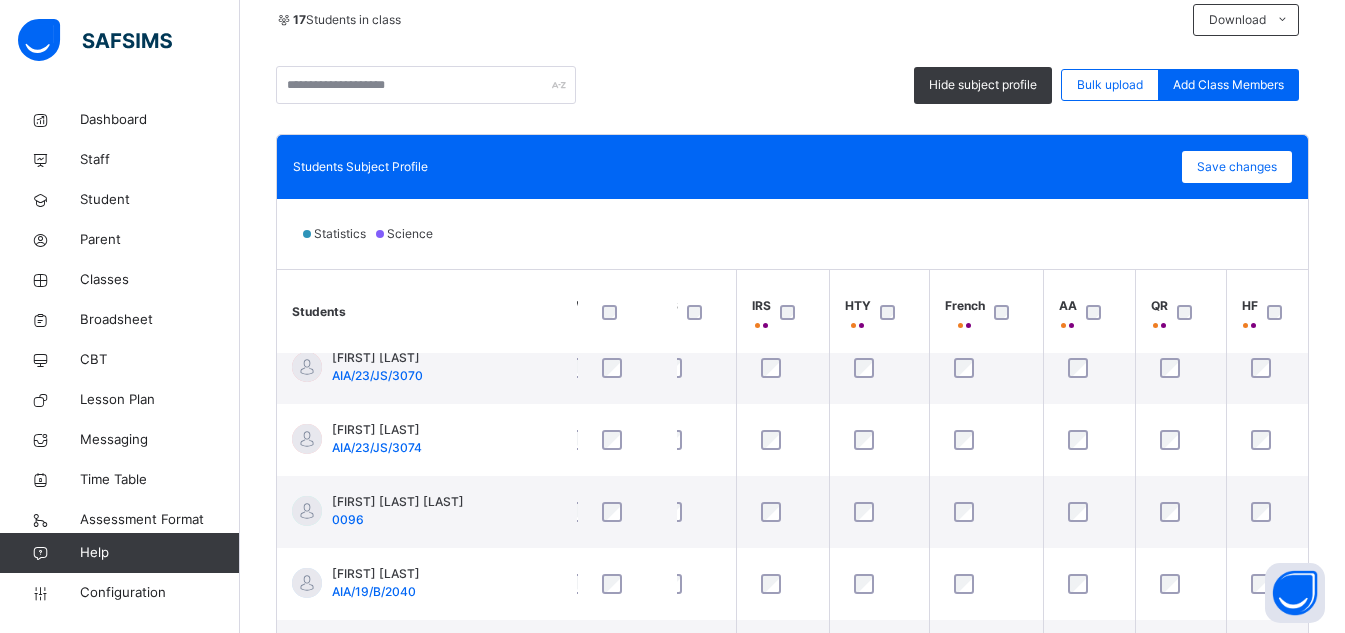 scroll, scrollTop: 817, scrollLeft: 813, axis: both 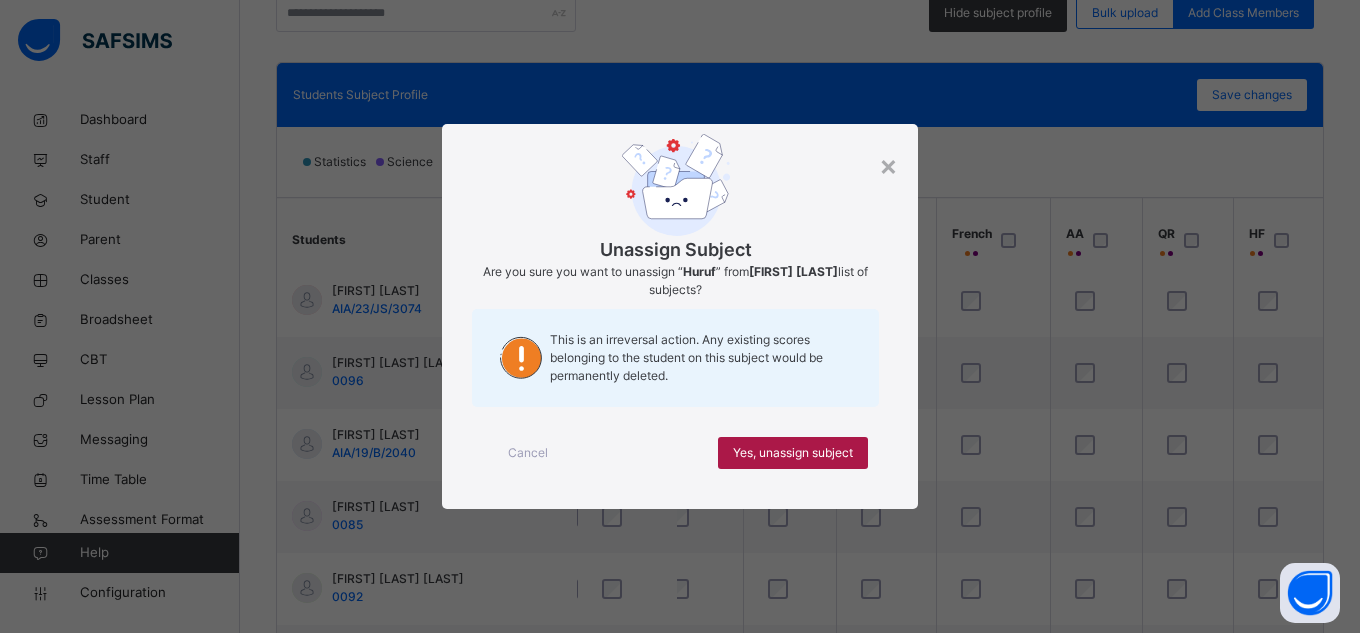 click on "Yes, unassign subject" at bounding box center [793, 453] 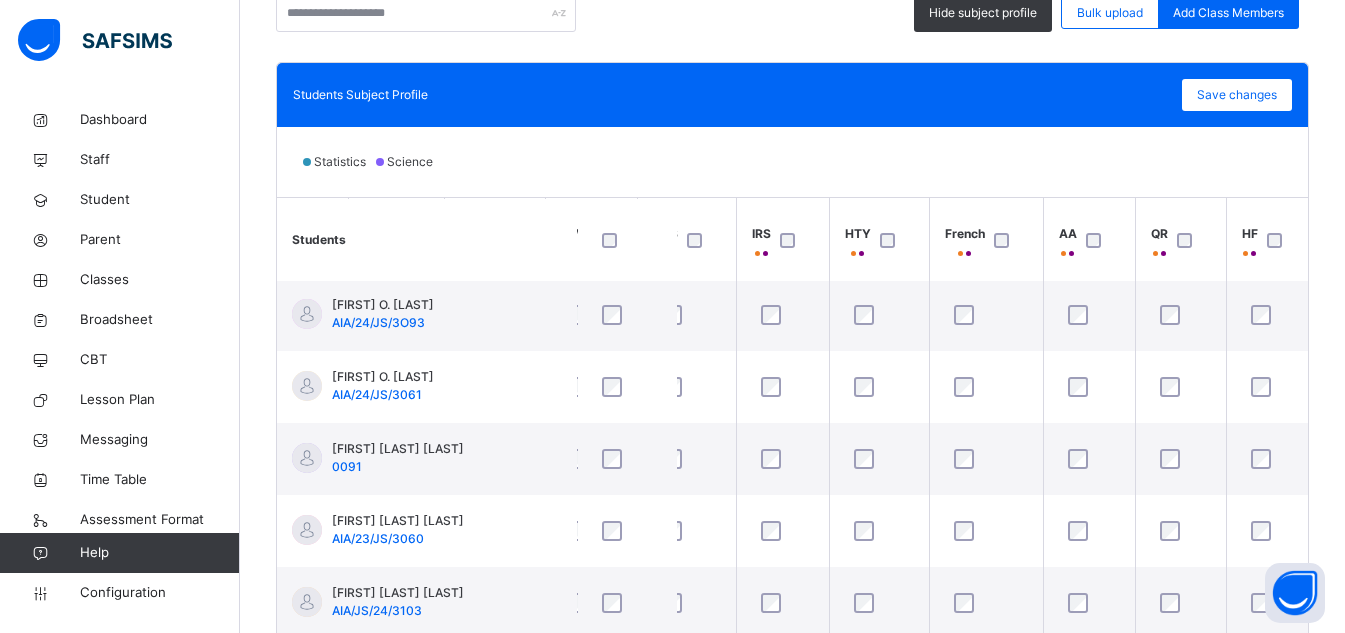 scroll, scrollTop: 817, scrollLeft: 813, axis: both 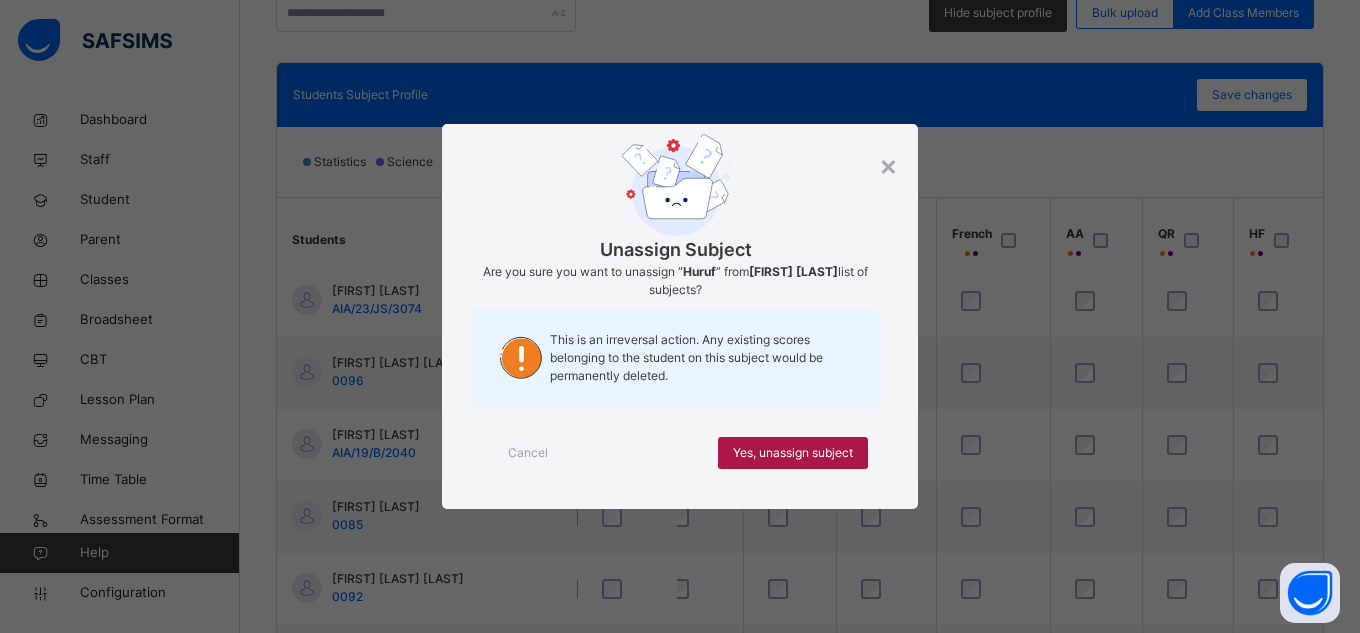 click on "Yes, unassign subject" at bounding box center [793, 453] 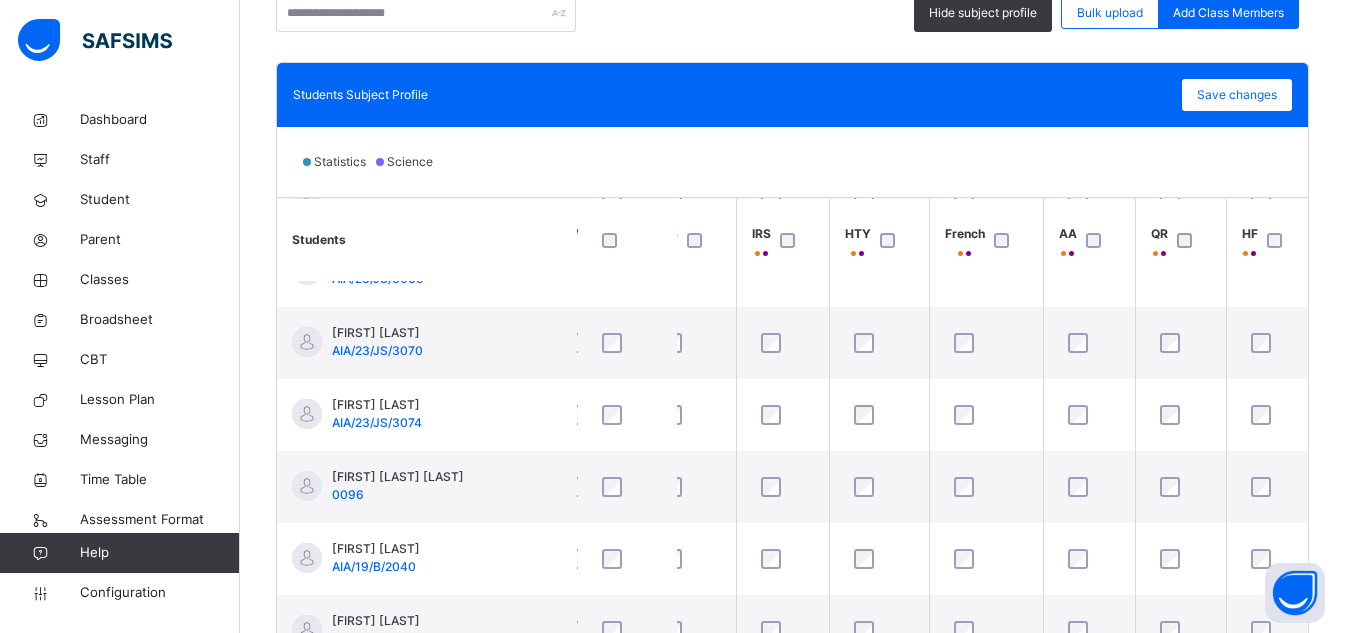 scroll, scrollTop: 691, scrollLeft: 813, axis: both 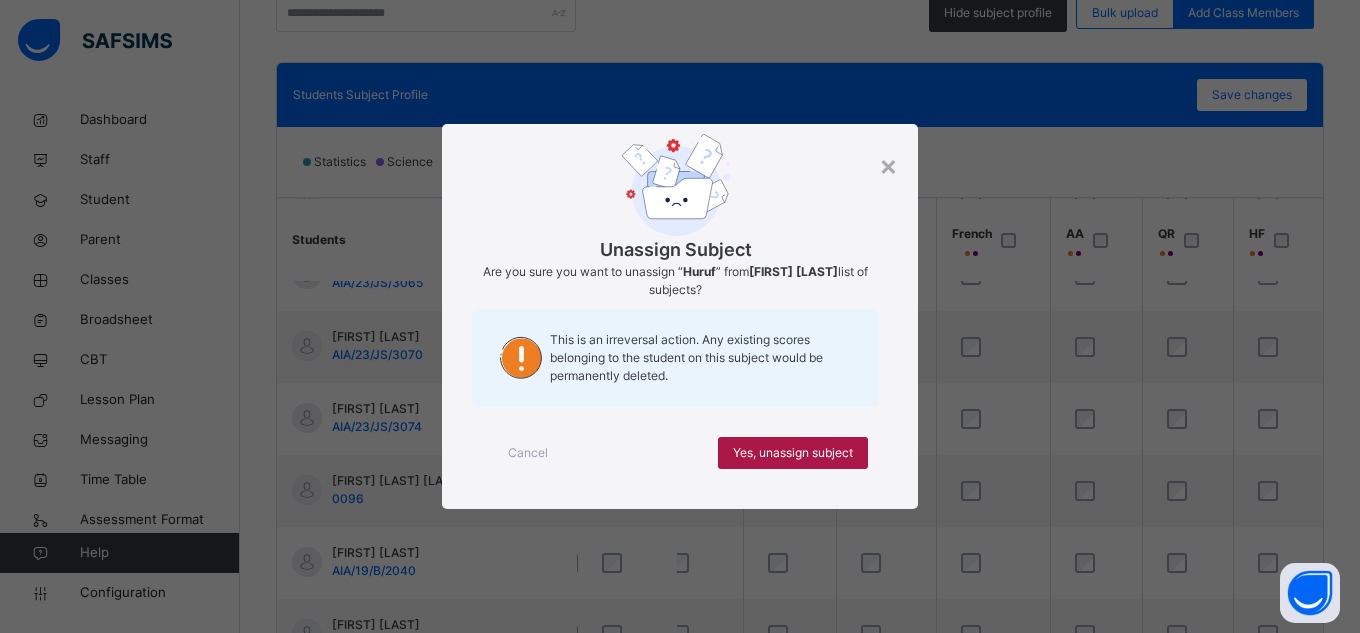 click on "Yes, unassign subject" at bounding box center (793, 453) 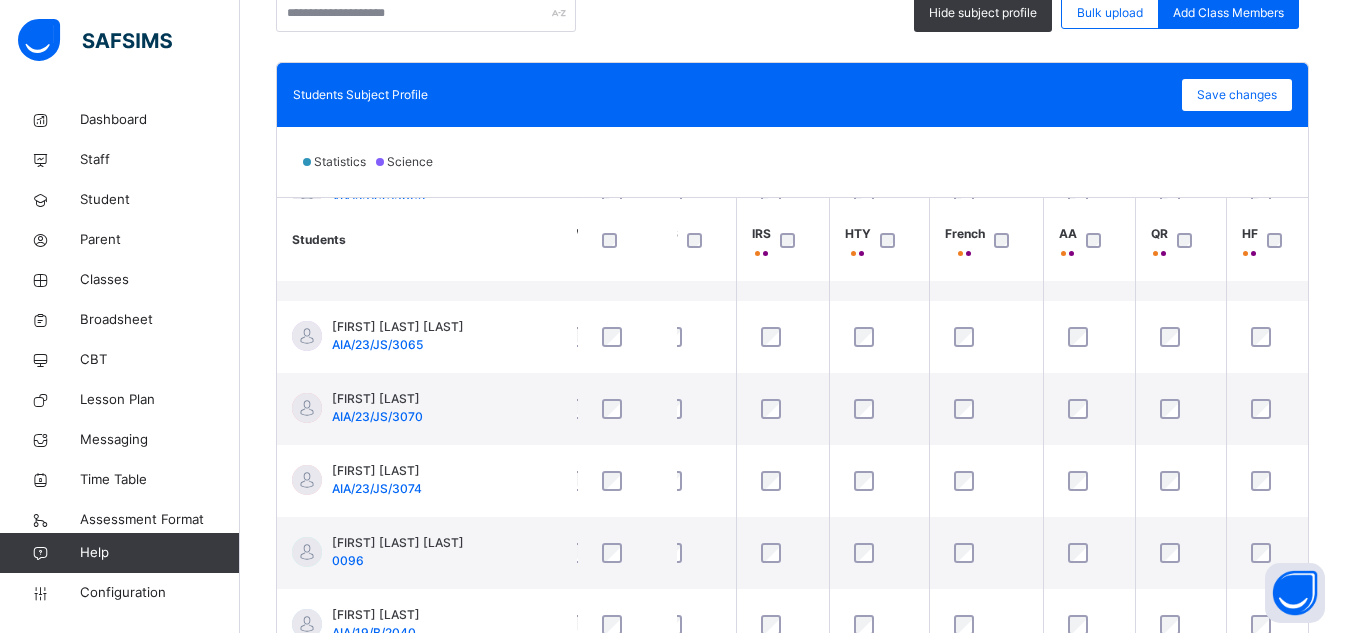 scroll, scrollTop: 628, scrollLeft: 813, axis: both 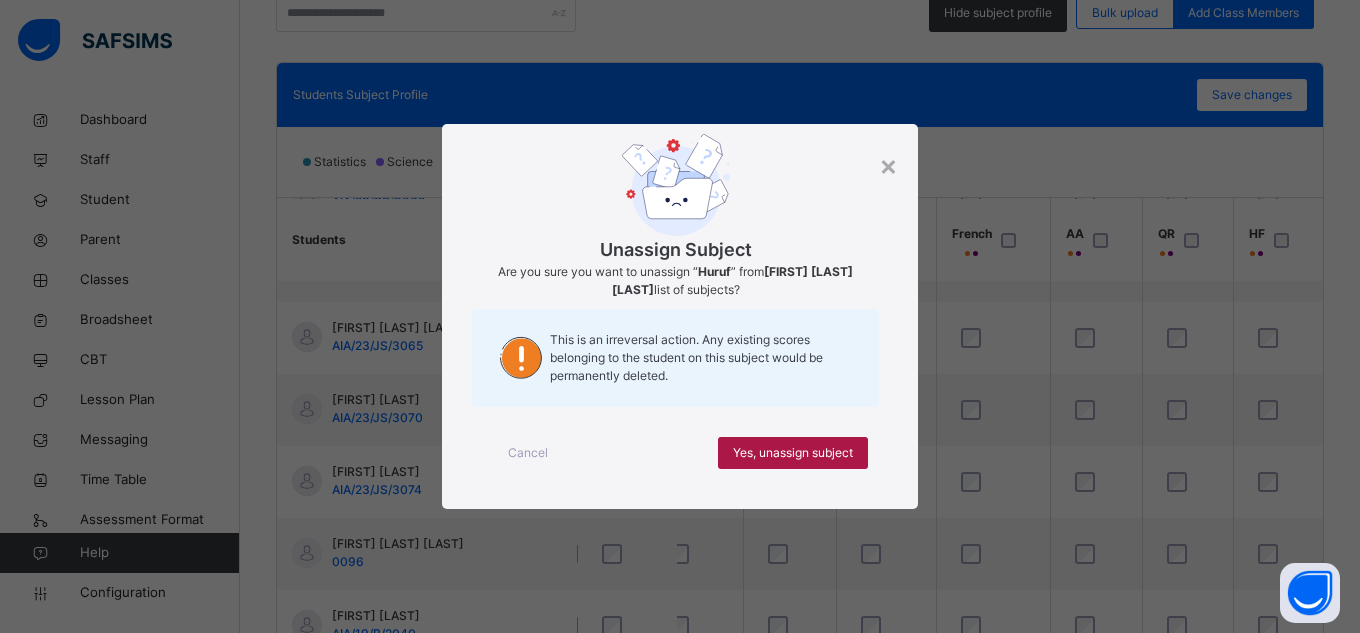 click on "Yes, unassign subject" at bounding box center (793, 453) 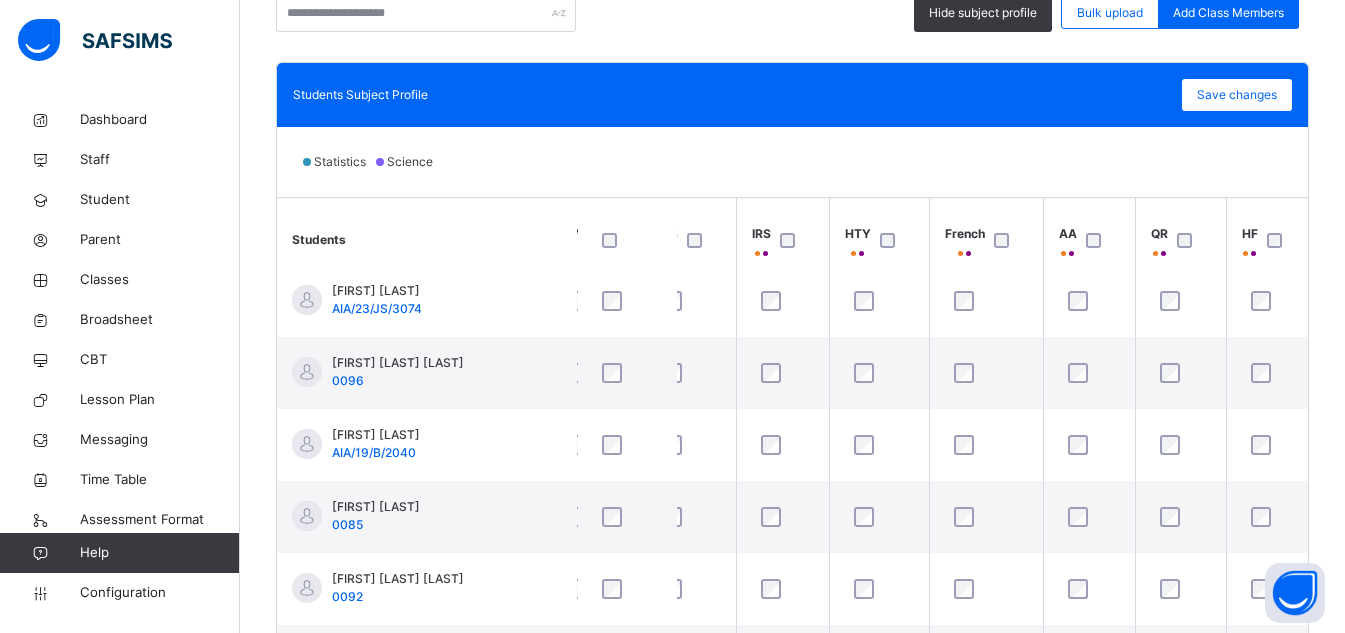 scroll, scrollTop: 817, scrollLeft: 813, axis: both 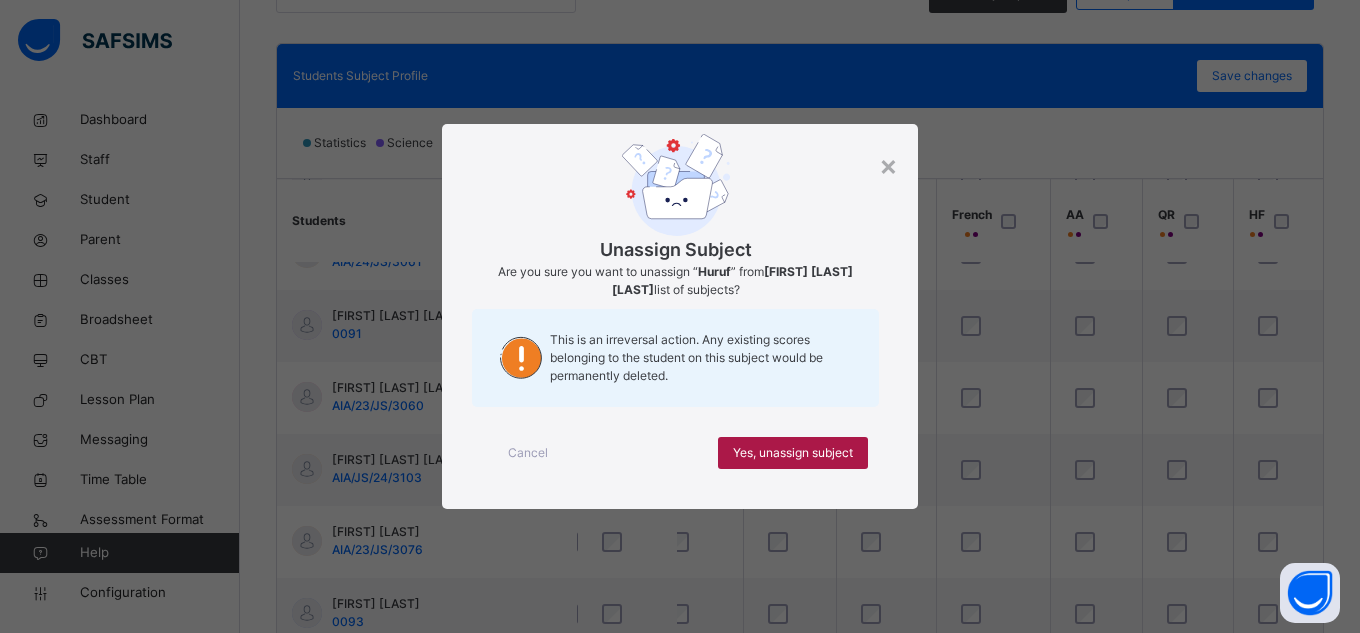 click on "Yes, unassign subject" at bounding box center (793, 453) 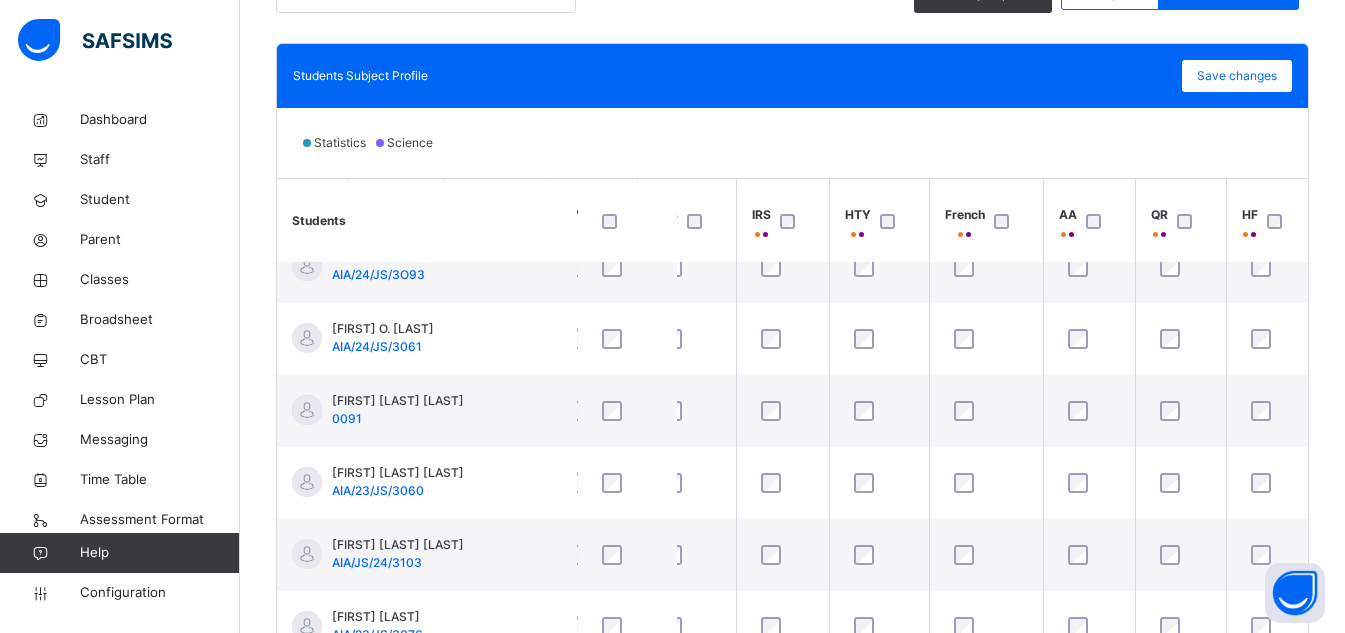 scroll, scrollTop: 0, scrollLeft: 813, axis: horizontal 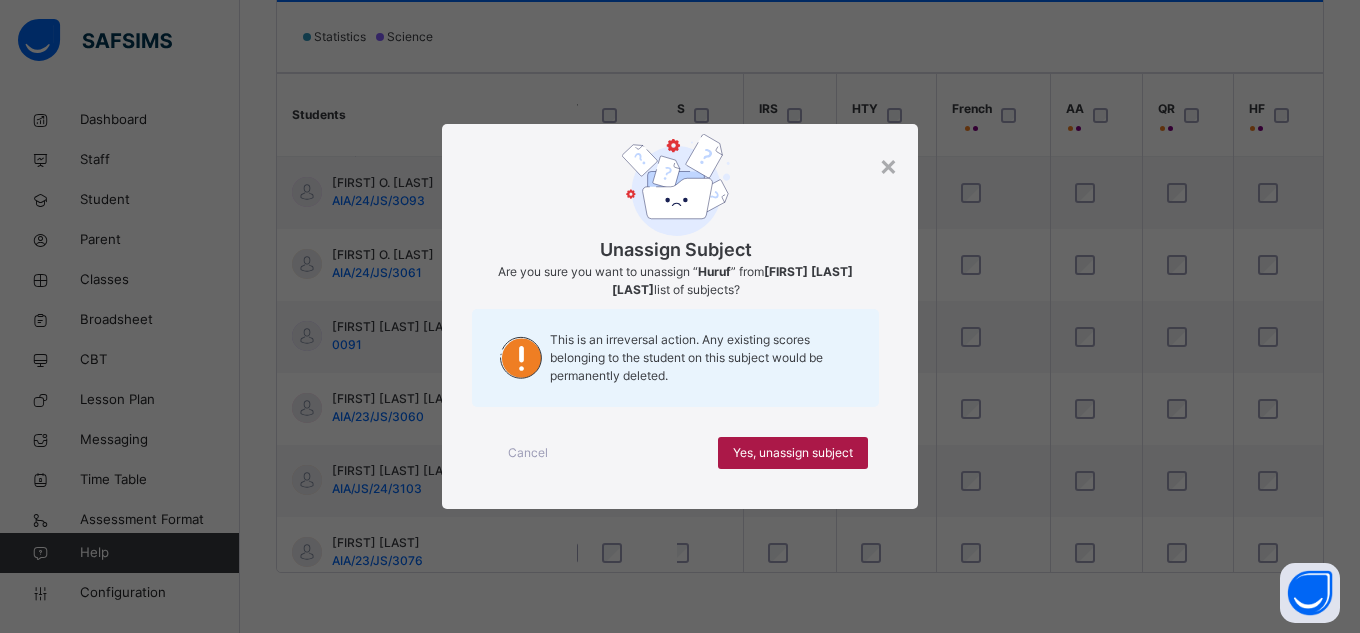 click on "Yes, unassign subject" at bounding box center [793, 453] 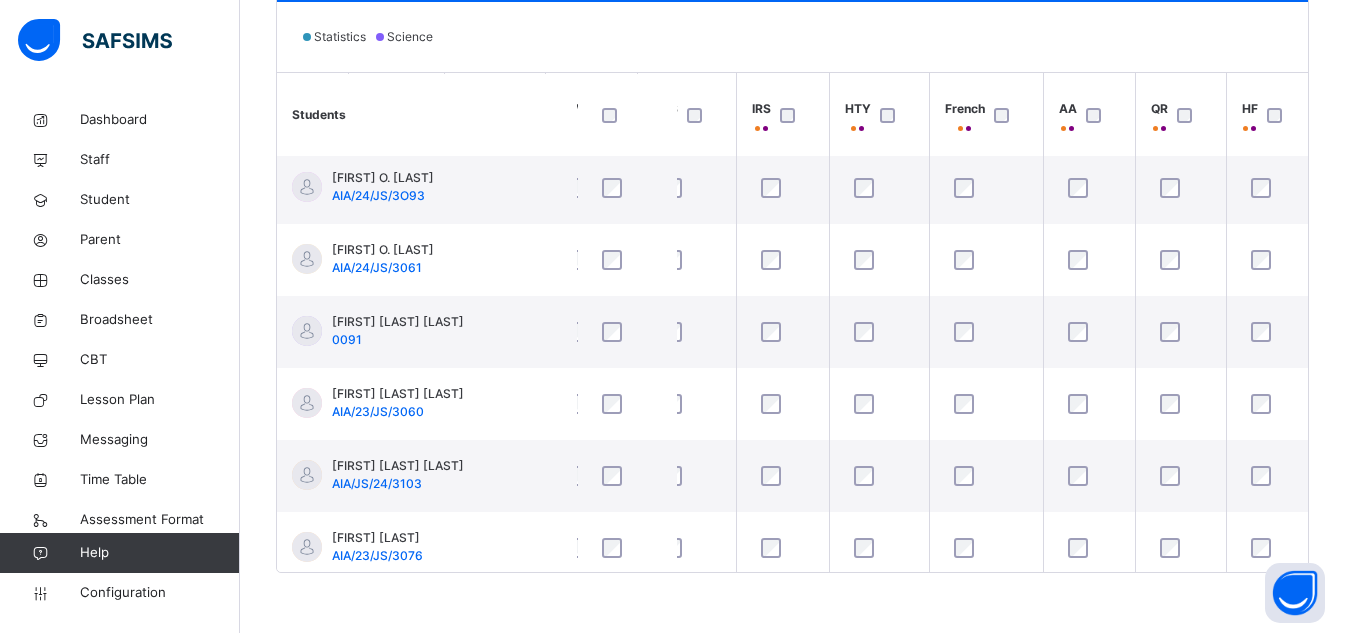 scroll, scrollTop: 0, scrollLeft: 813, axis: horizontal 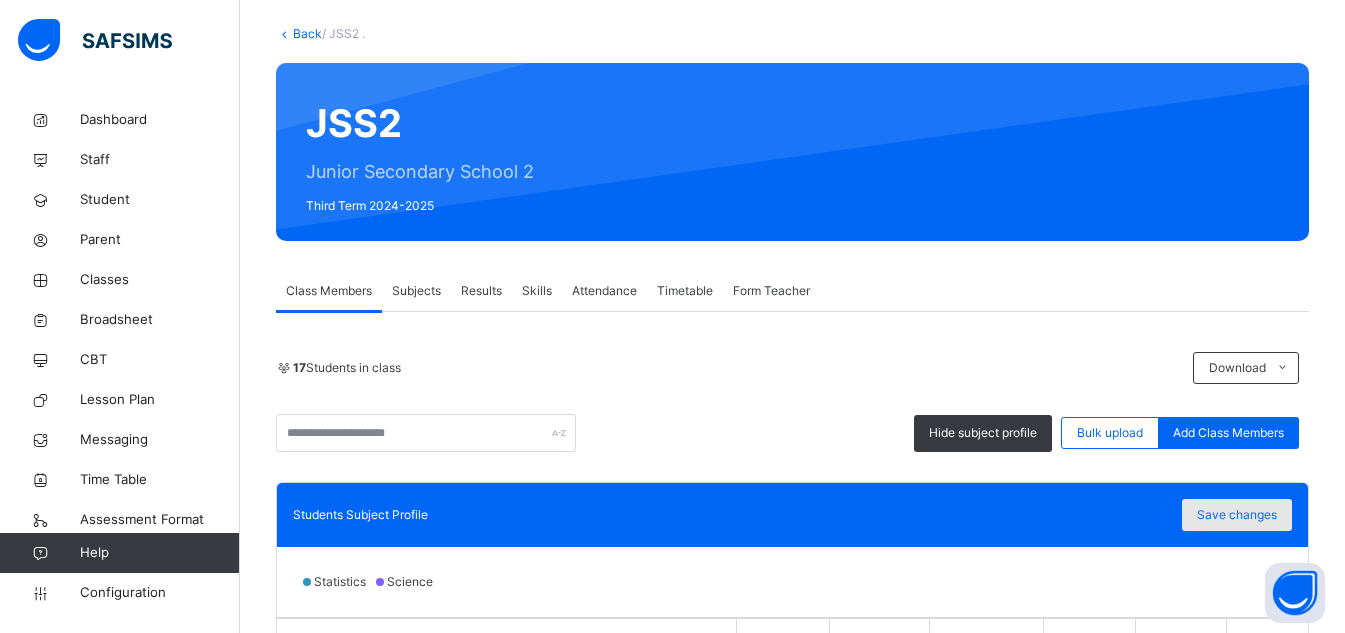 click on "Save changes" at bounding box center (1237, 515) 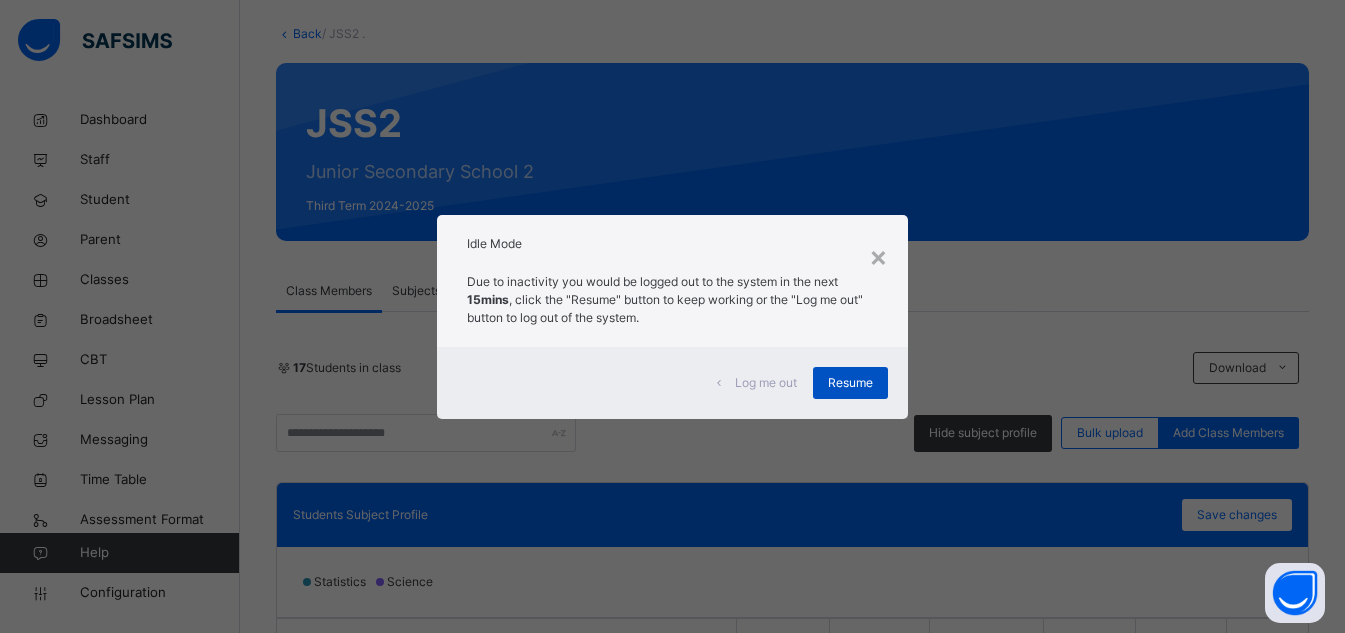 click on "Resume" at bounding box center (850, 383) 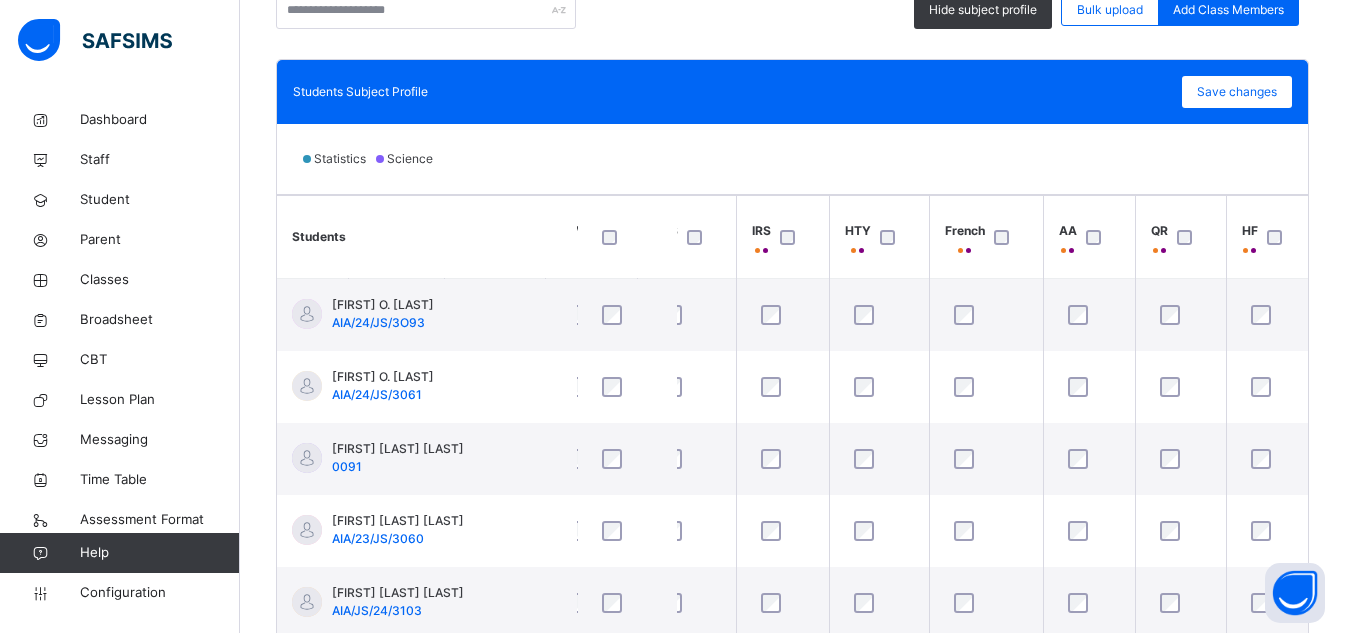 scroll, scrollTop: 545, scrollLeft: 0, axis: vertical 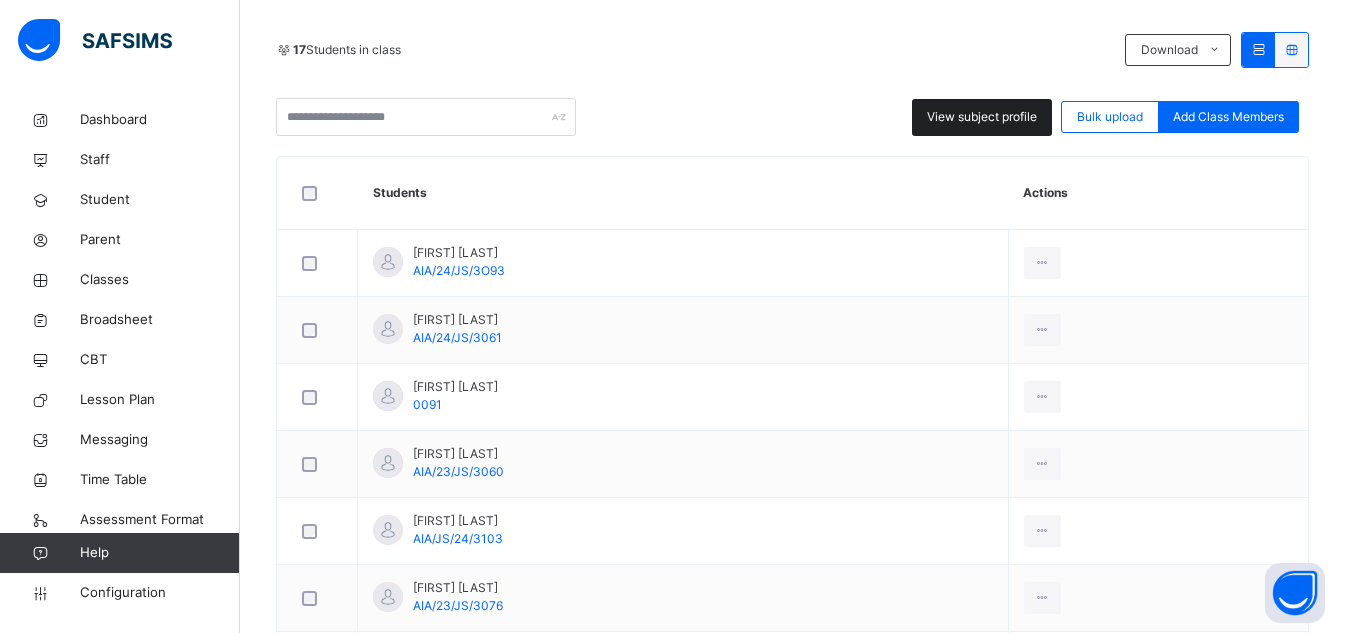 click on "View subject profile" at bounding box center (982, 117) 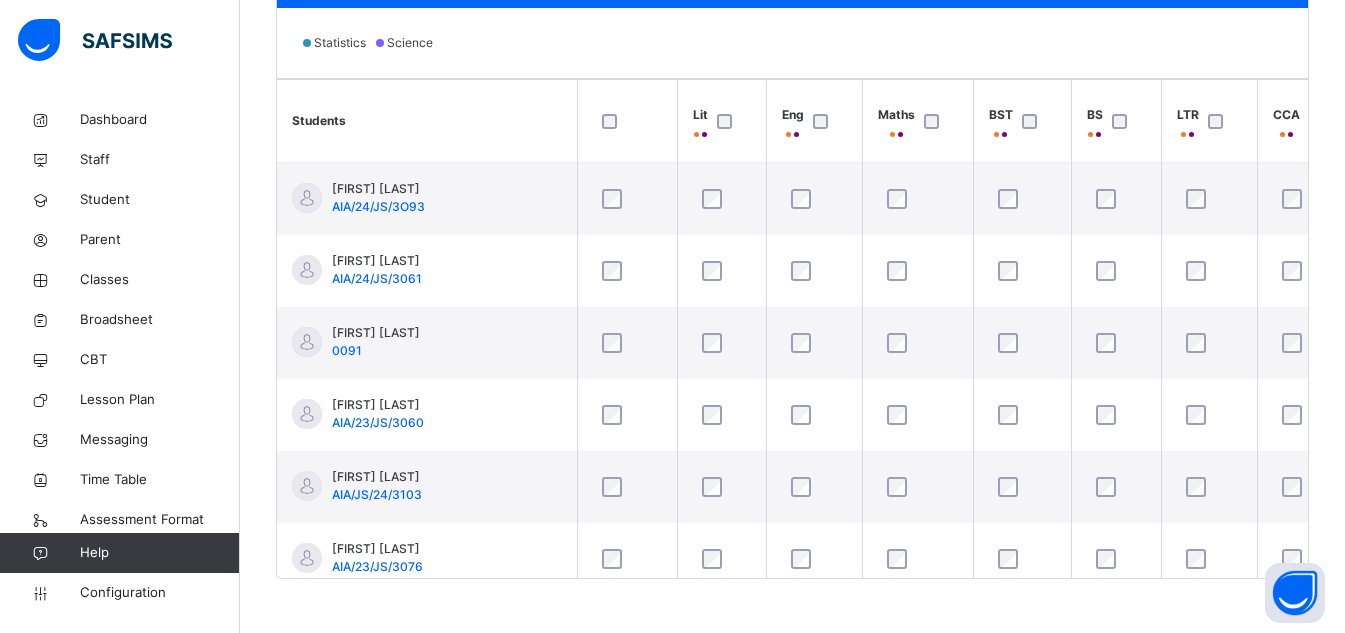 scroll, scrollTop: 650, scrollLeft: 0, axis: vertical 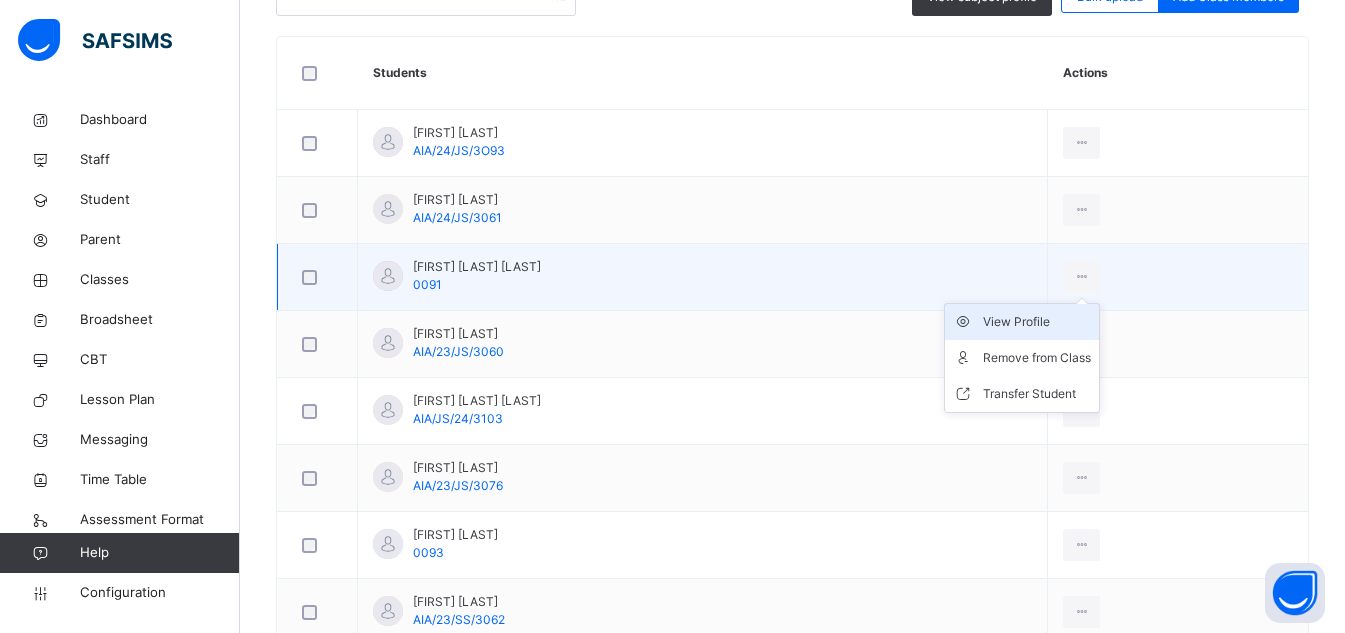 click on "View Profile" at bounding box center (1037, 322) 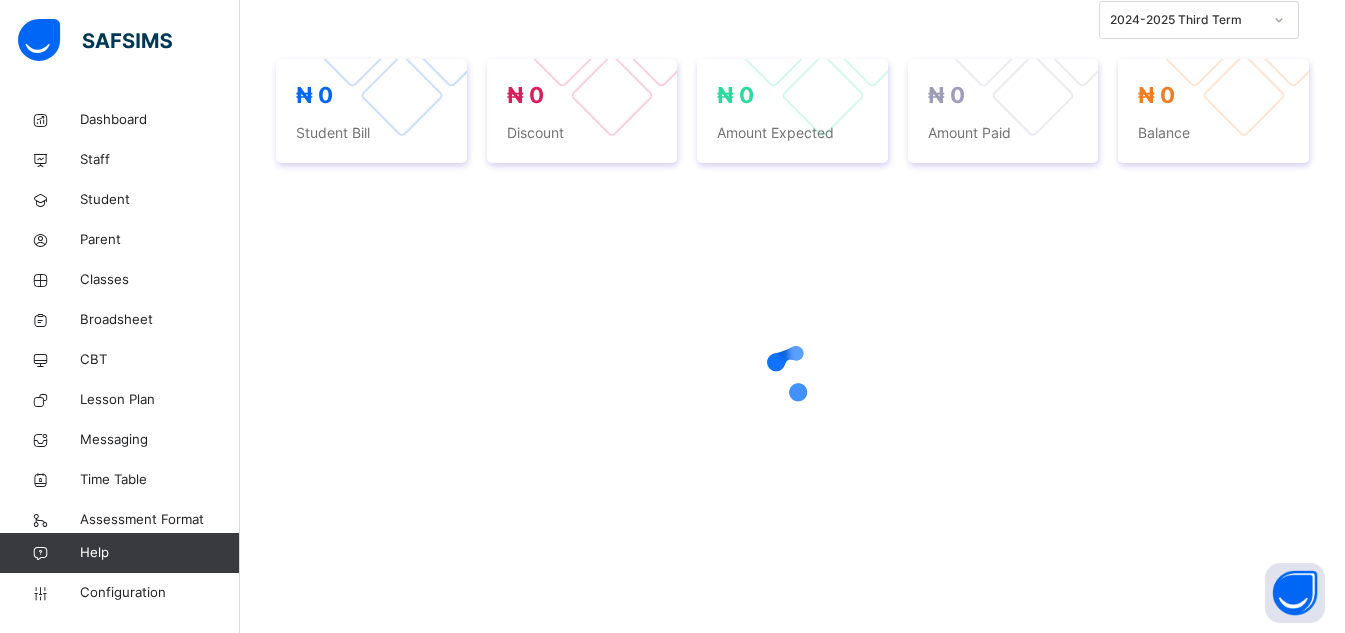scroll, scrollTop: 0, scrollLeft: 0, axis: both 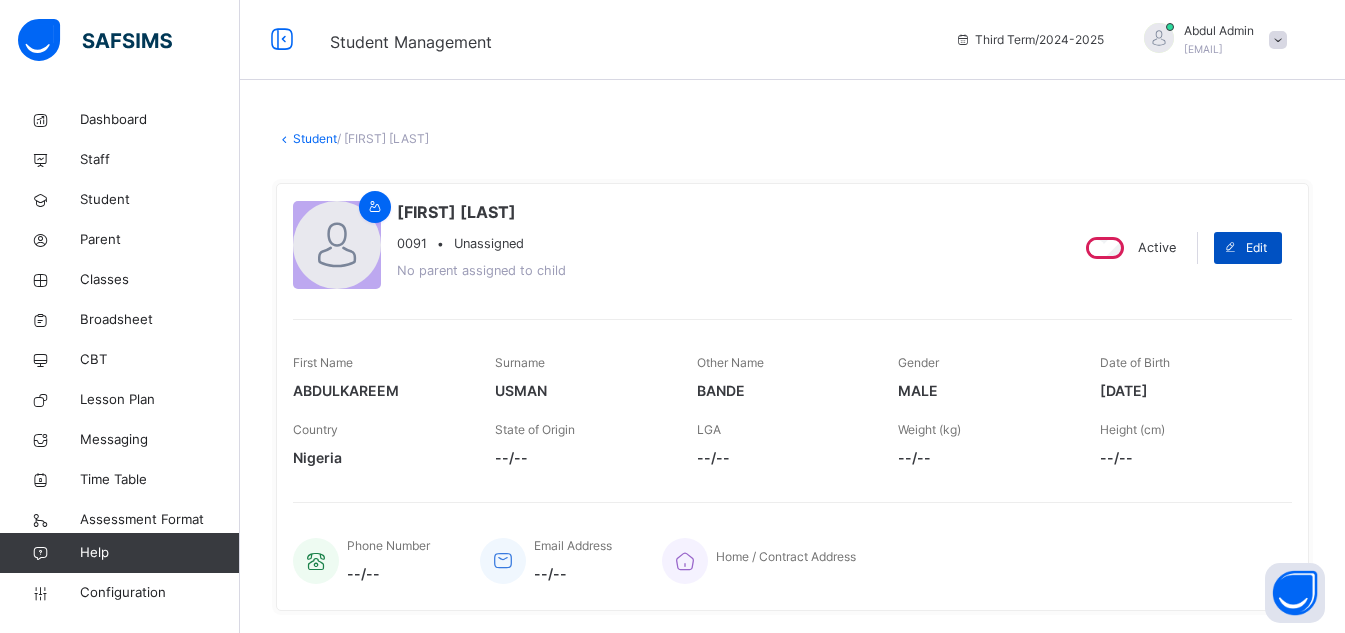 click at bounding box center [1230, 248] 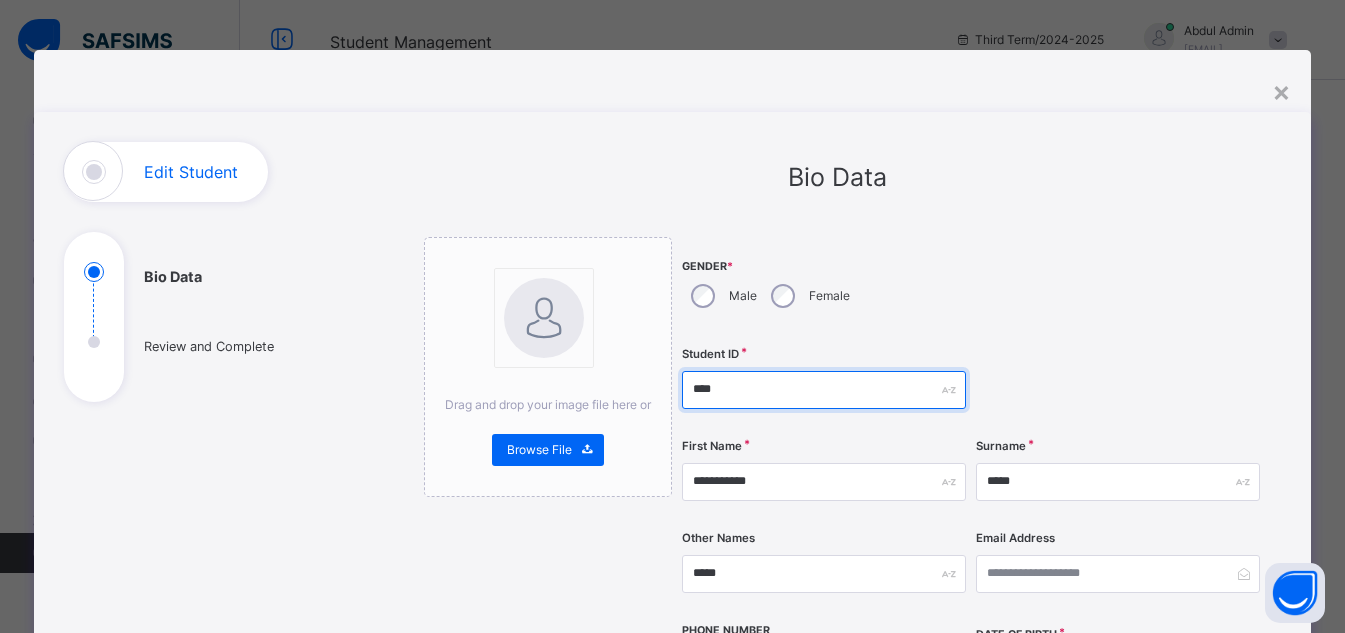 click on "****" at bounding box center (824, 390) 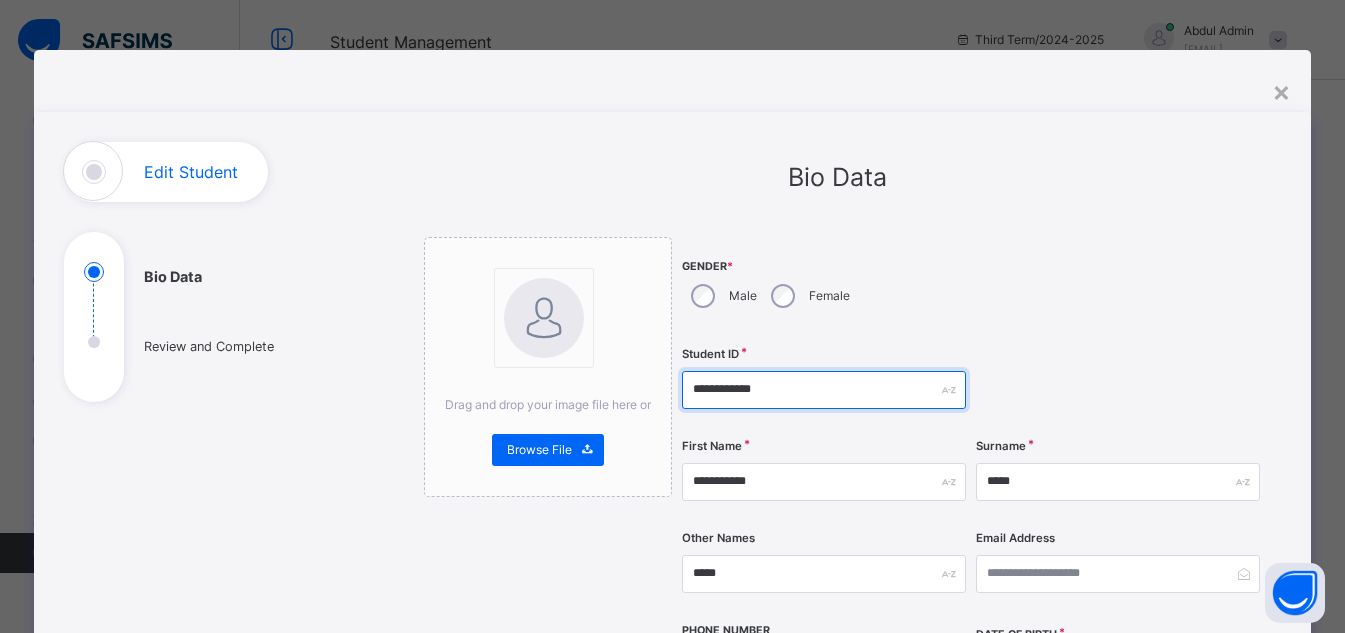 type on "**********" 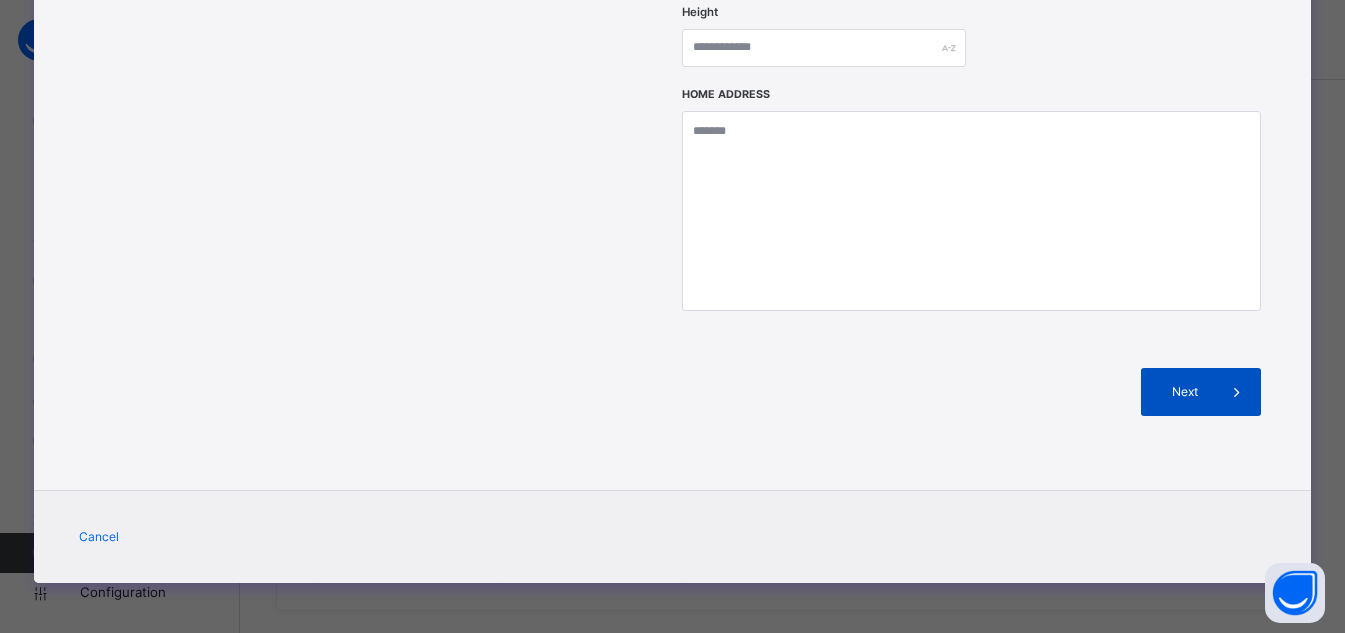 click on "Next" at bounding box center [1201, 392] 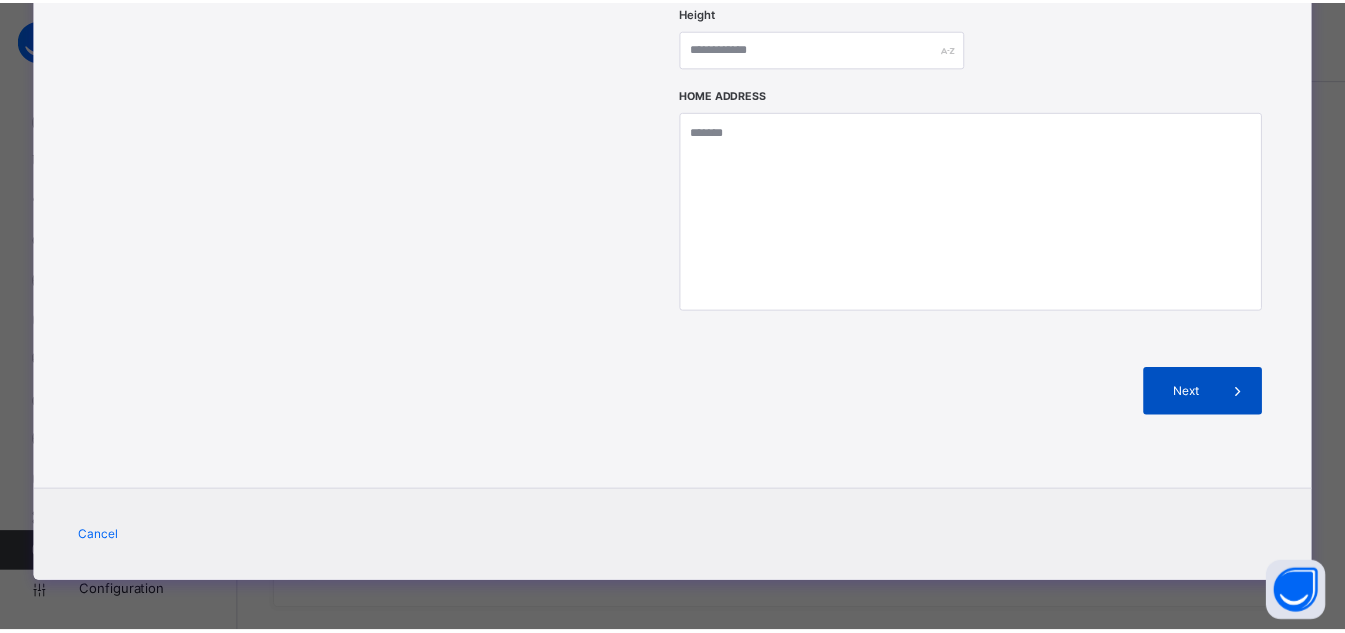 scroll, scrollTop: 446, scrollLeft: 0, axis: vertical 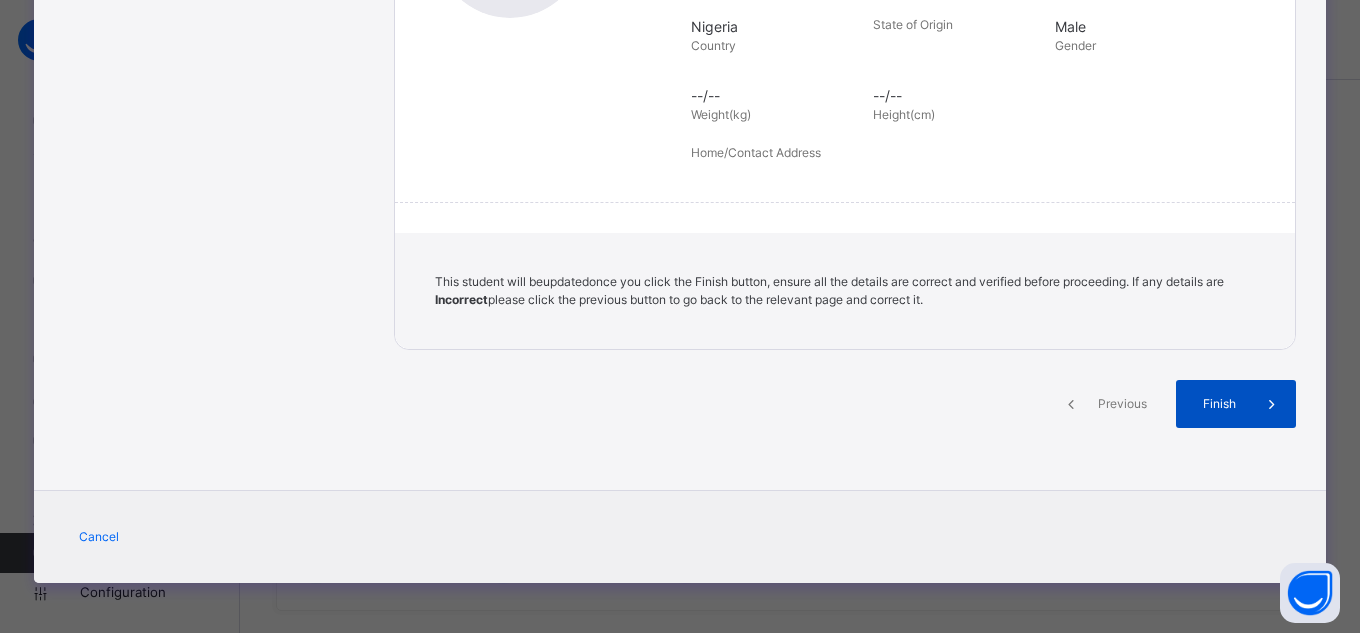 click on "Finish" at bounding box center [1219, 404] 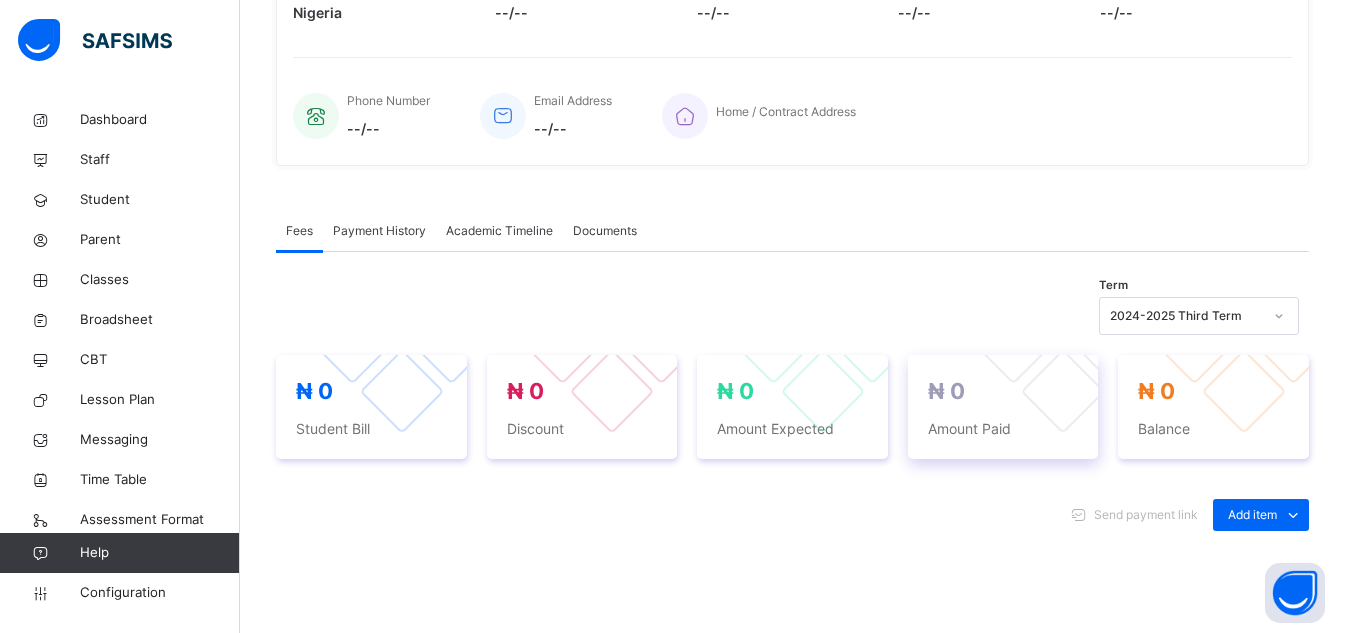 scroll, scrollTop: 240, scrollLeft: 0, axis: vertical 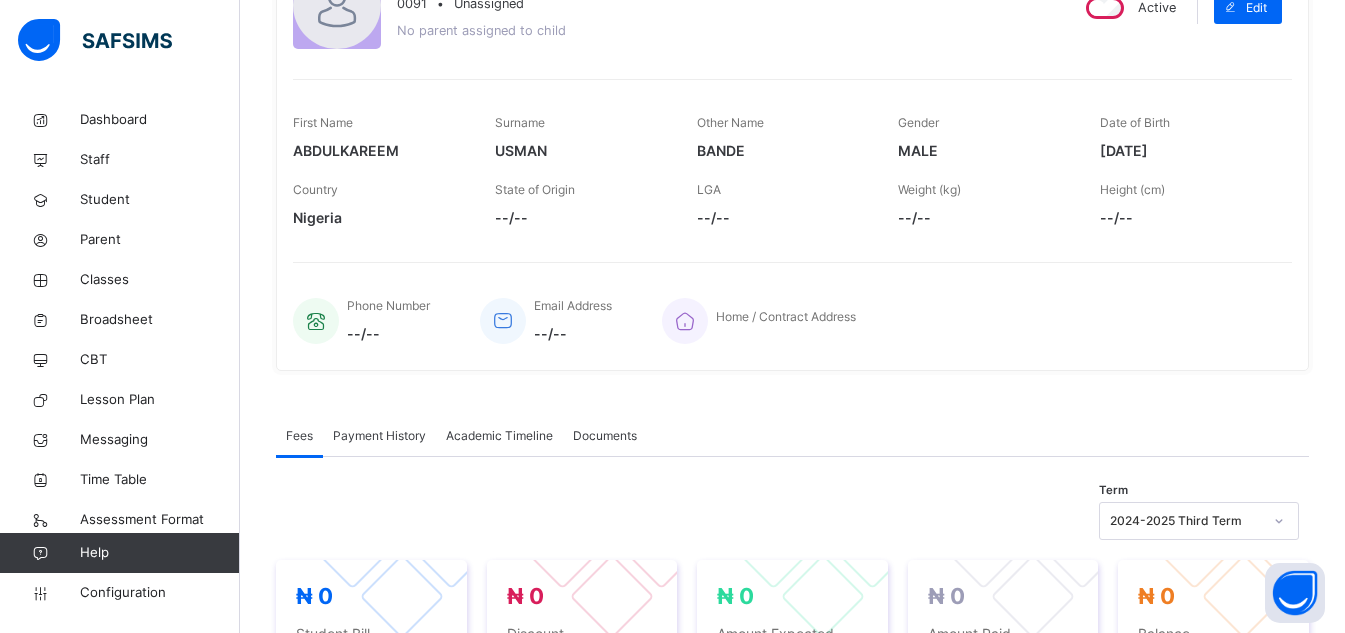 click on "Nigeria" at bounding box center [379, 217] 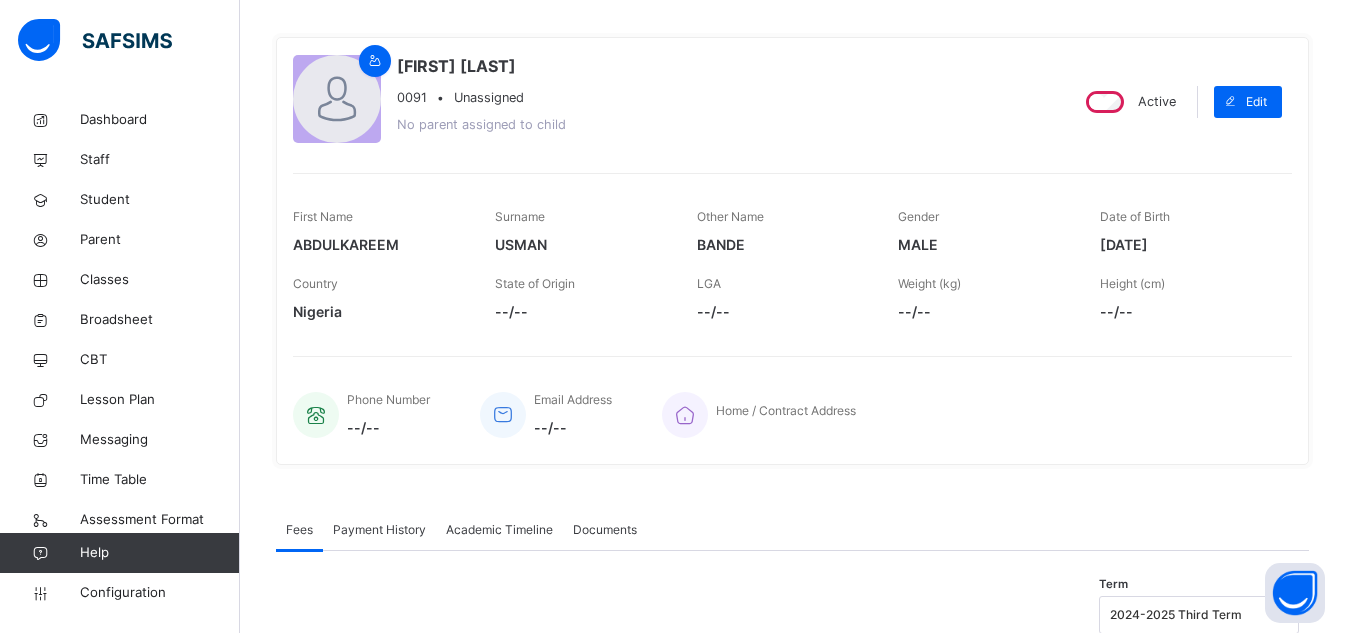 scroll, scrollTop: 0, scrollLeft: 0, axis: both 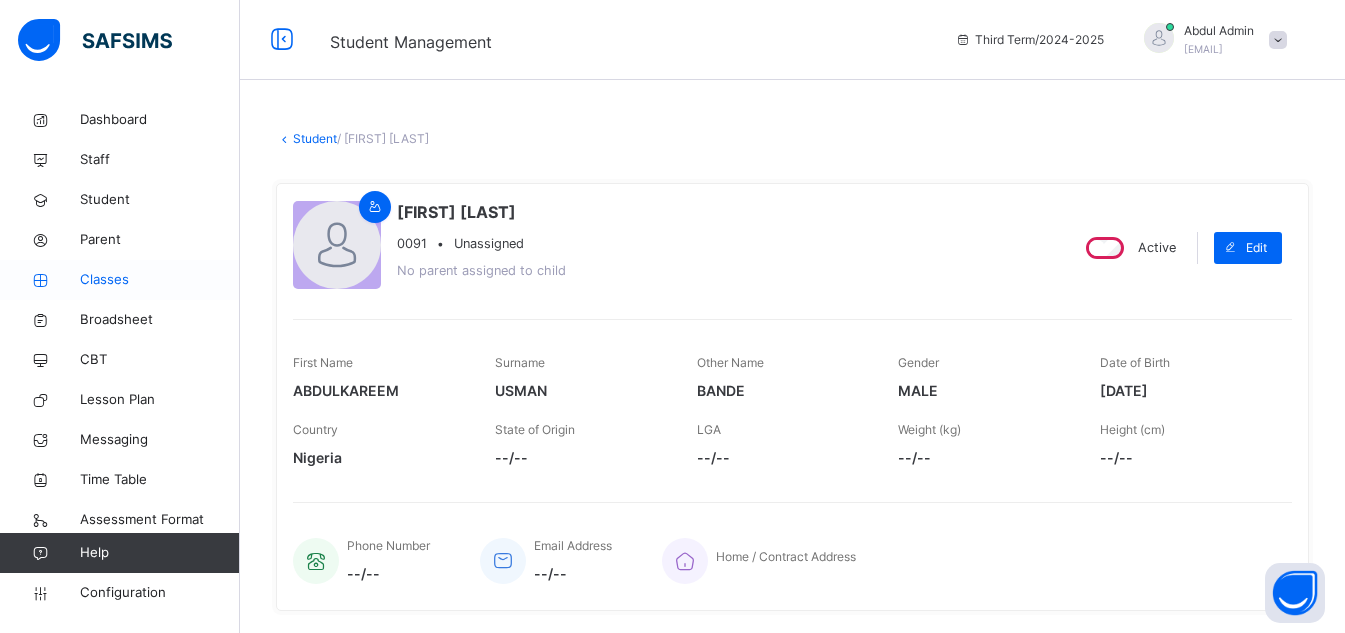 click on "Classes" at bounding box center [160, 280] 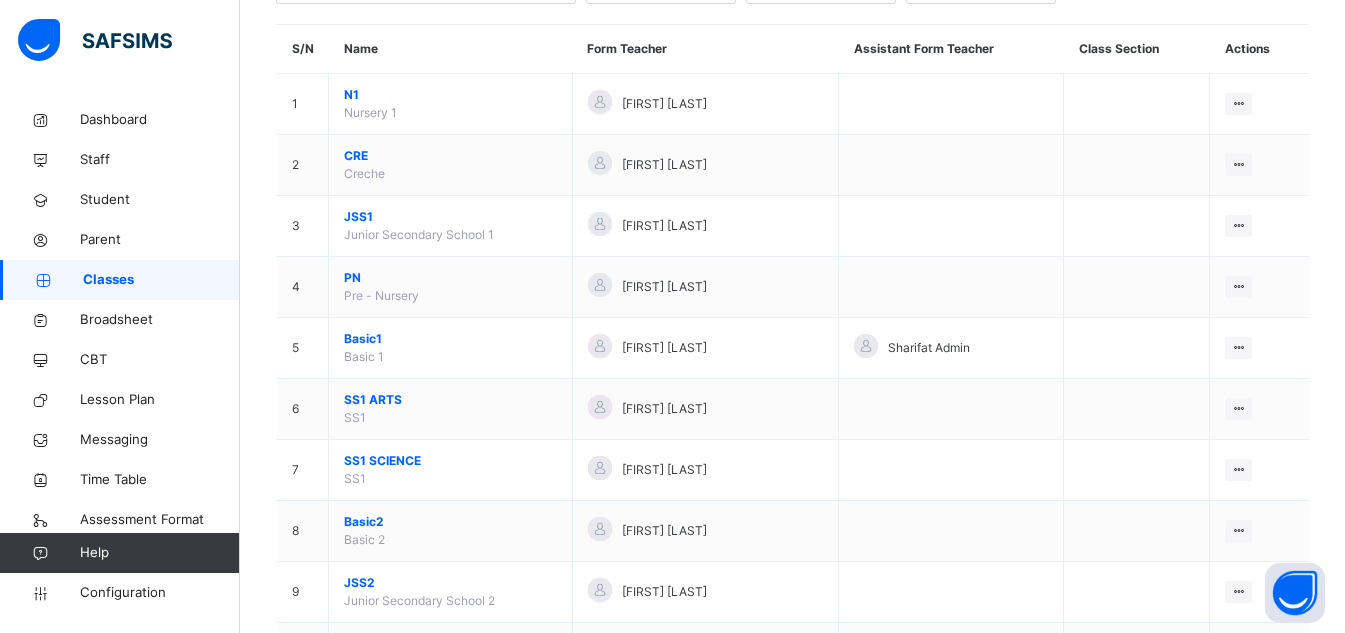scroll, scrollTop: 163, scrollLeft: 0, axis: vertical 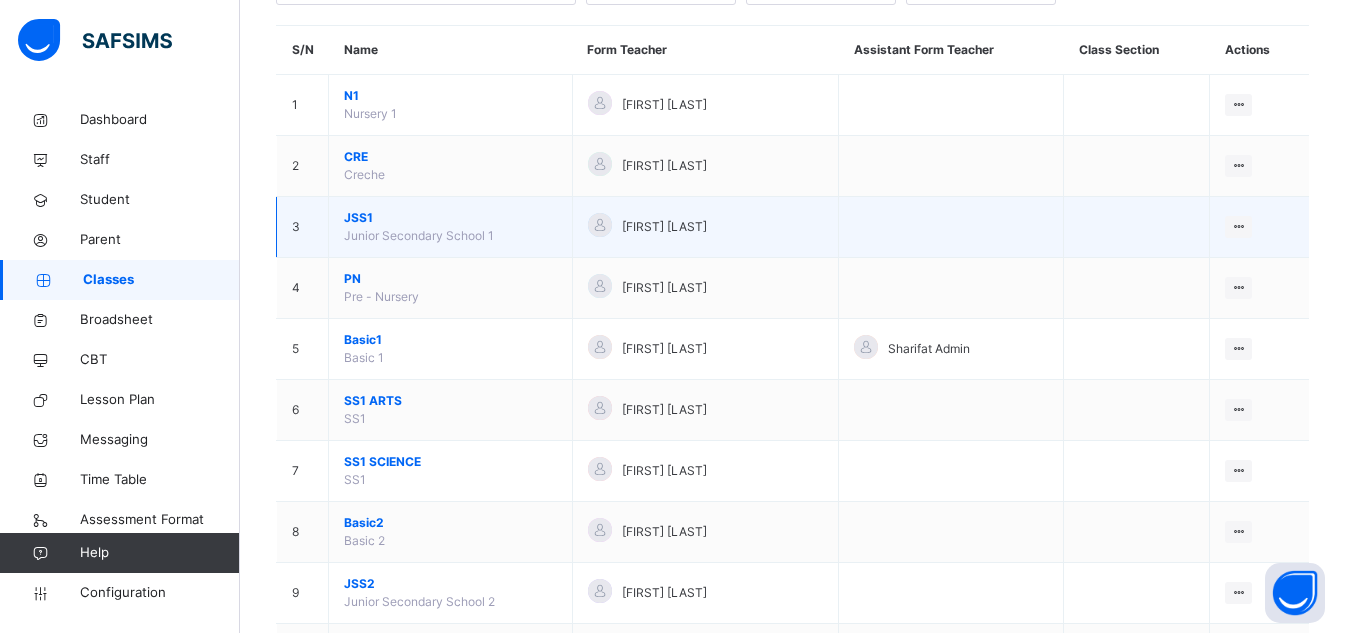 click on "JSS1" at bounding box center [450, 218] 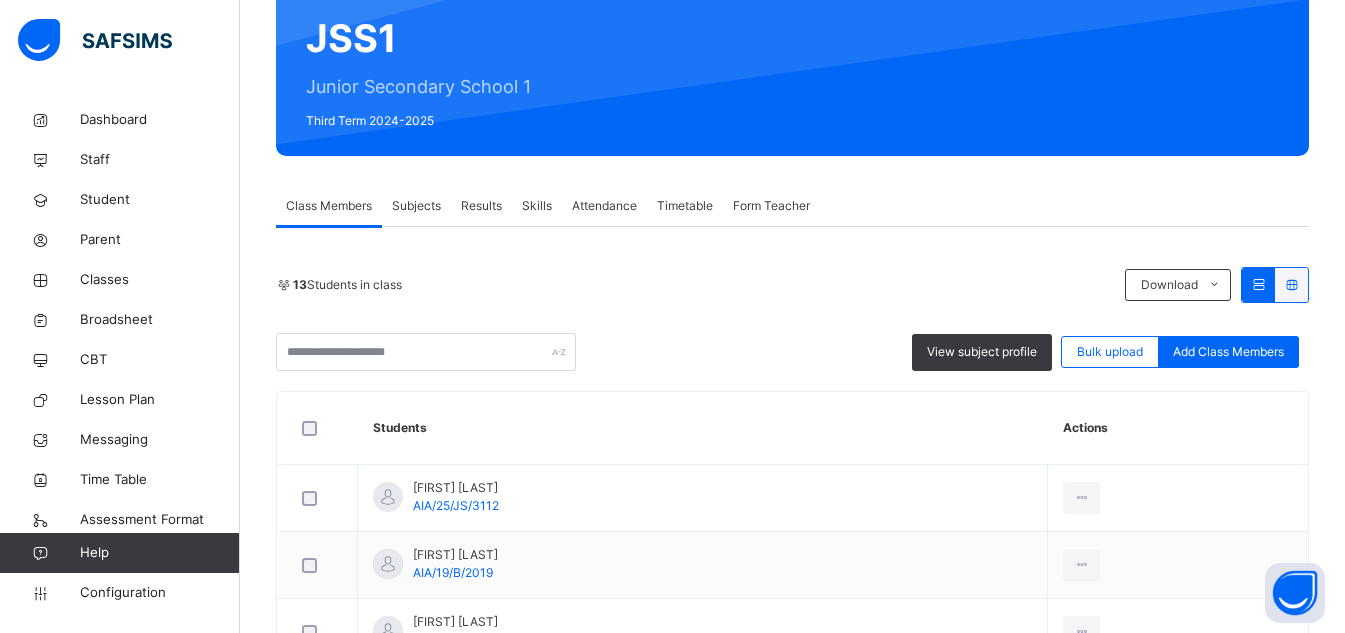 scroll, scrollTop: 222, scrollLeft: 0, axis: vertical 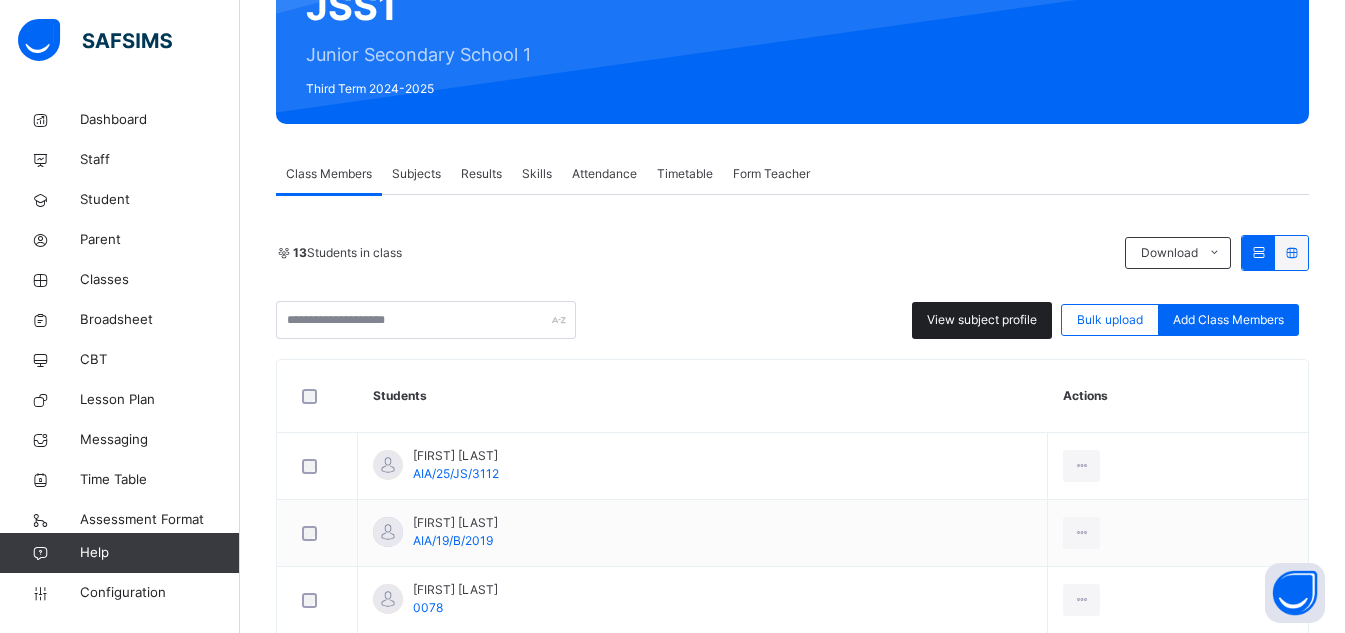 click on "View subject profile" at bounding box center (982, 320) 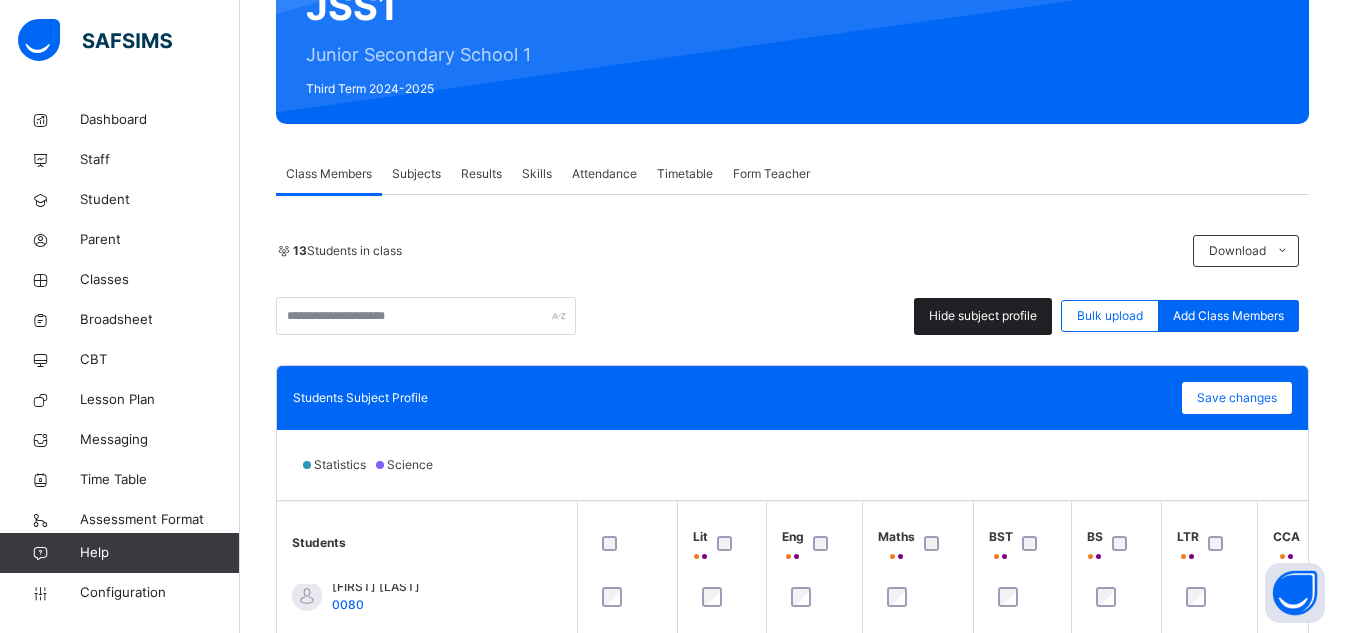 scroll, scrollTop: 239, scrollLeft: 0, axis: vertical 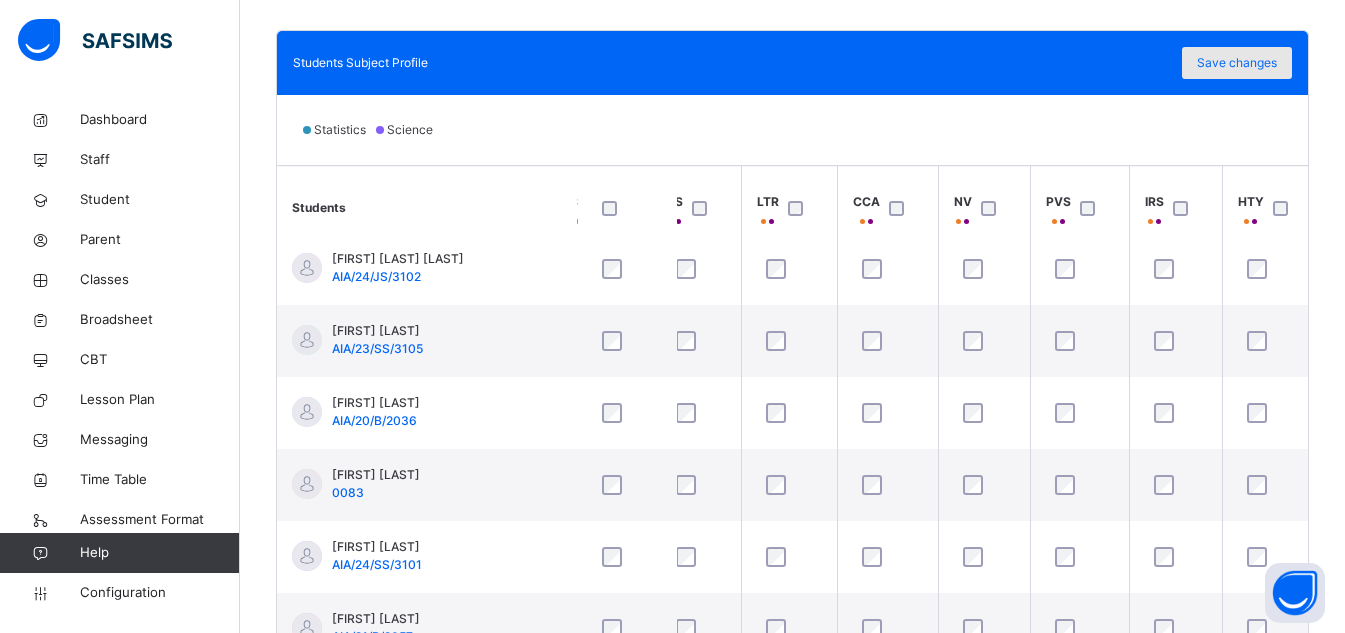 click on "Save changes" at bounding box center [1237, 63] 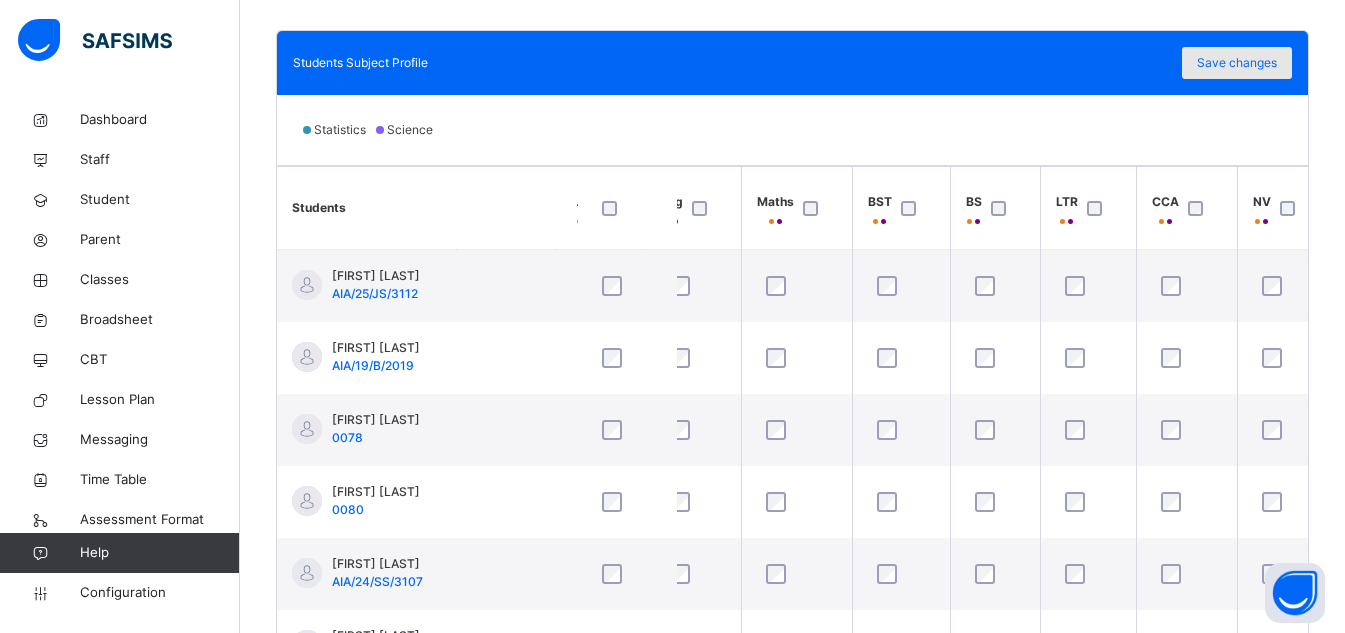 scroll, scrollTop: 0, scrollLeft: 0, axis: both 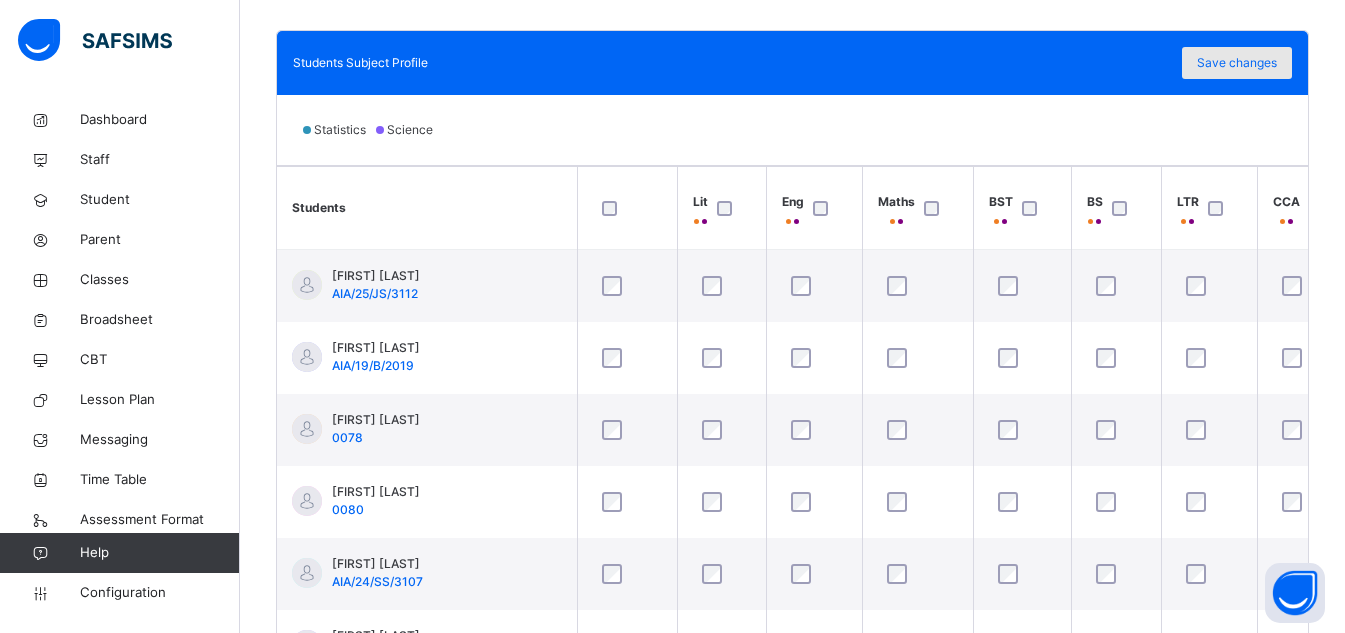 click on "Save changes" at bounding box center [1237, 63] 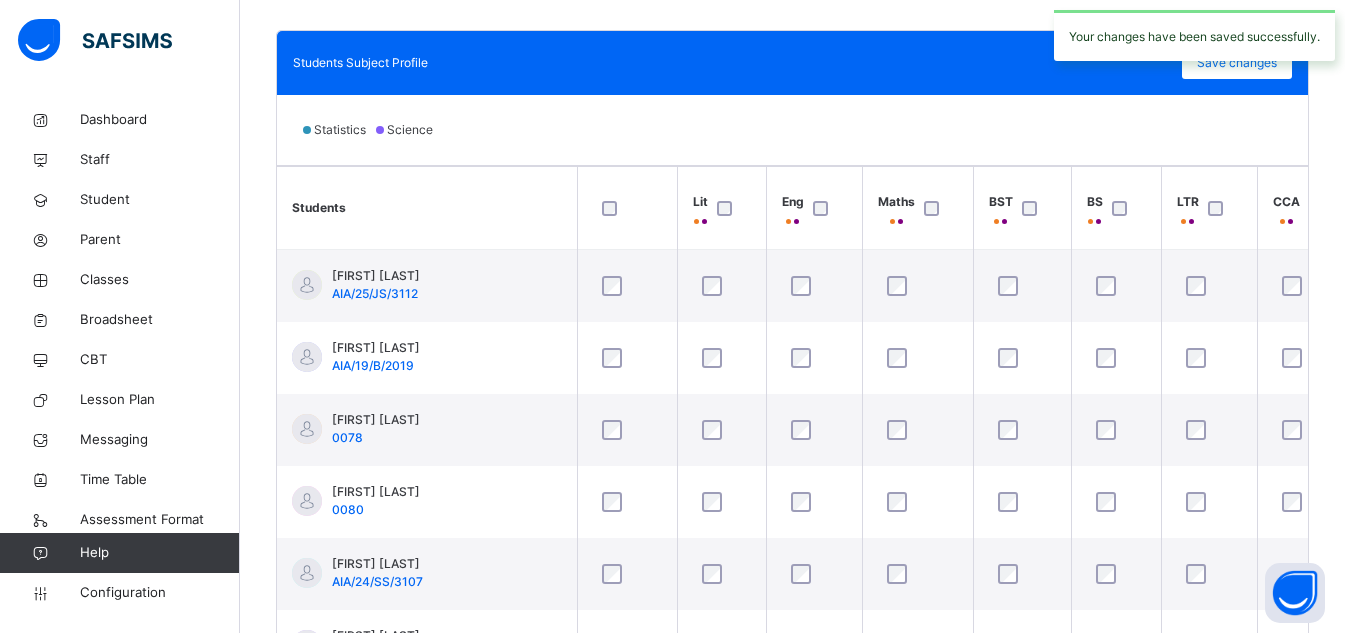 click on "Your changes have been saved successfully." at bounding box center [1194, 35] 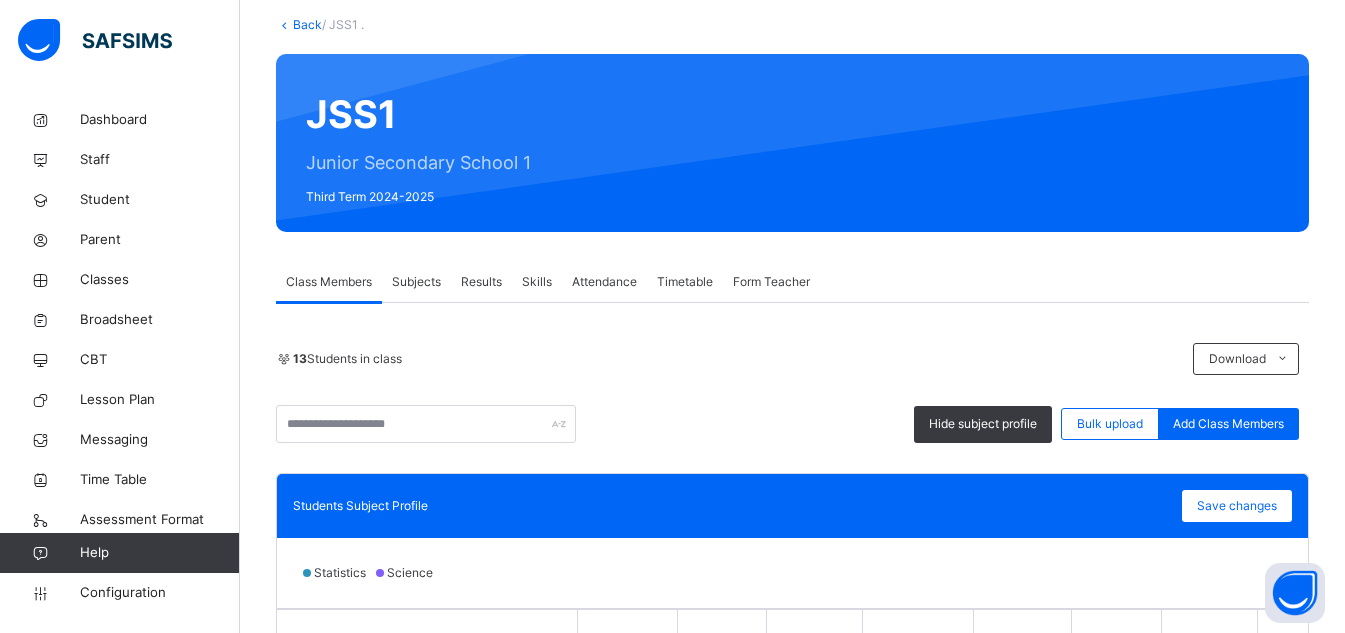 scroll, scrollTop: 0, scrollLeft: 0, axis: both 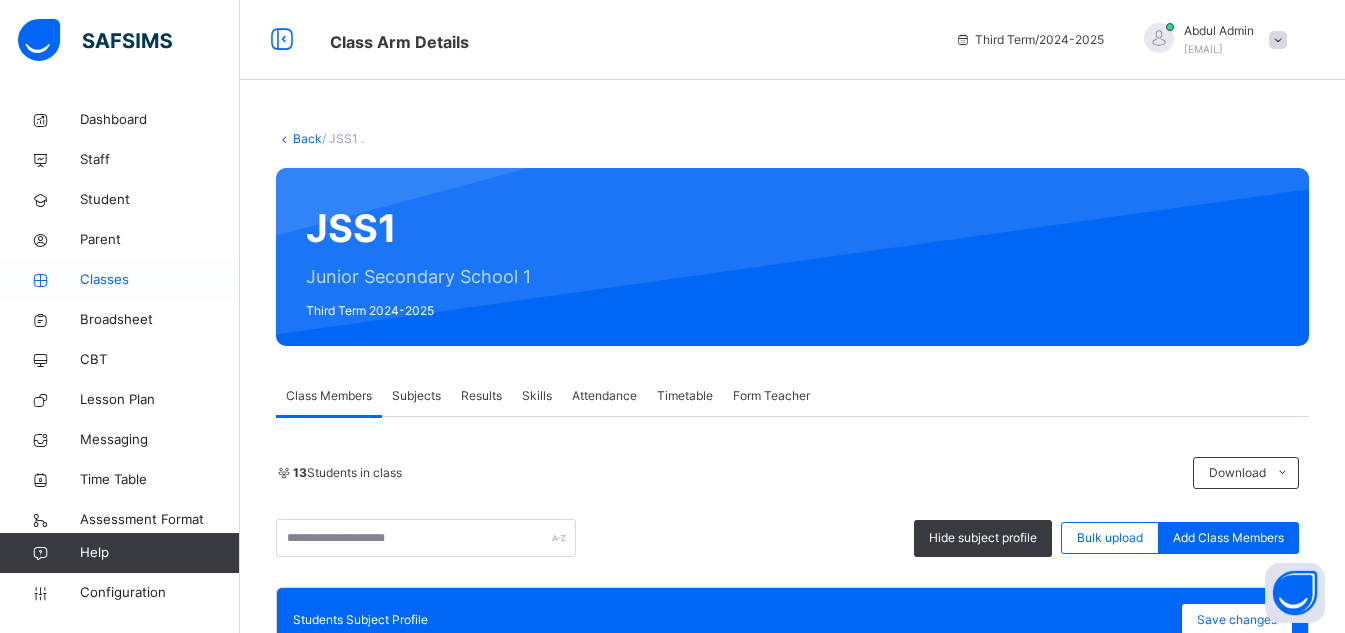 click on "Classes" at bounding box center [160, 280] 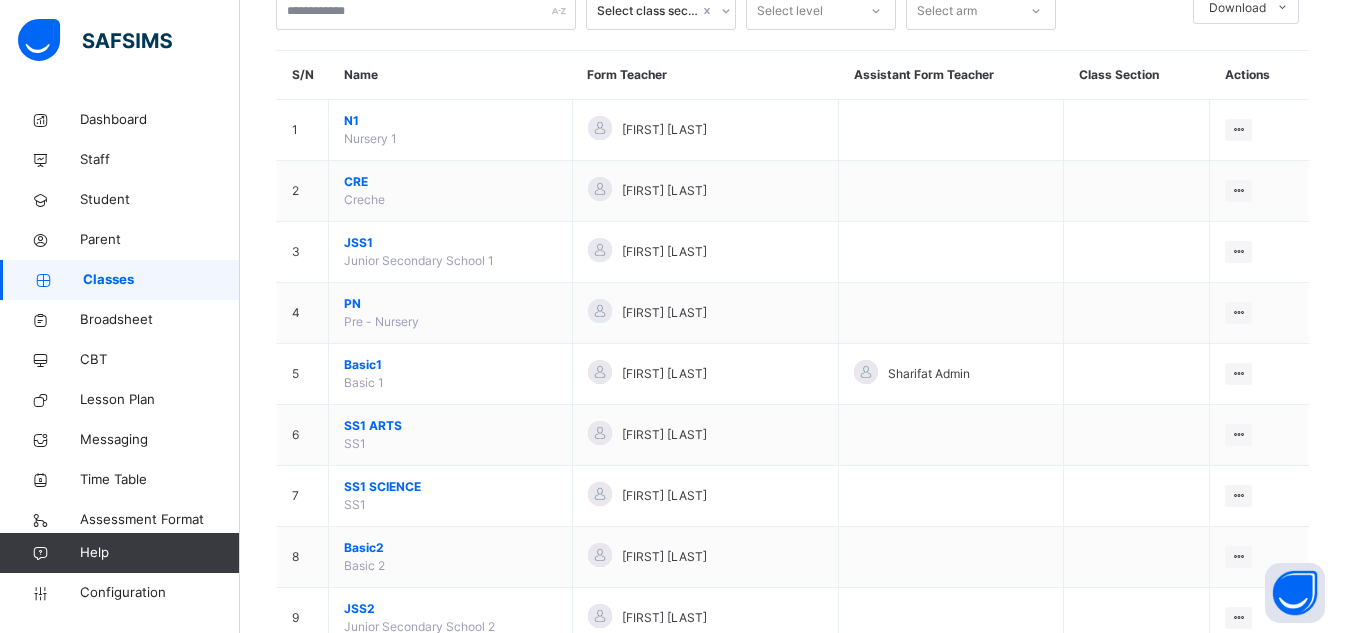 scroll, scrollTop: 141, scrollLeft: 0, axis: vertical 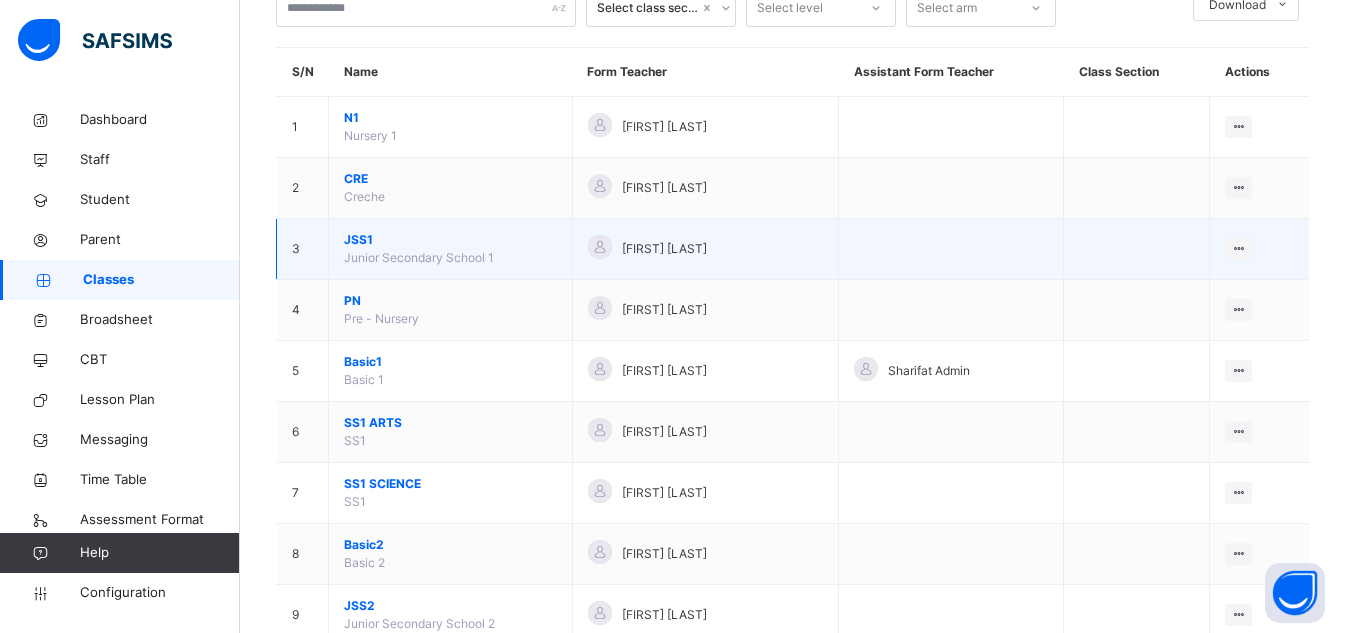click on "JSS1" at bounding box center [450, 240] 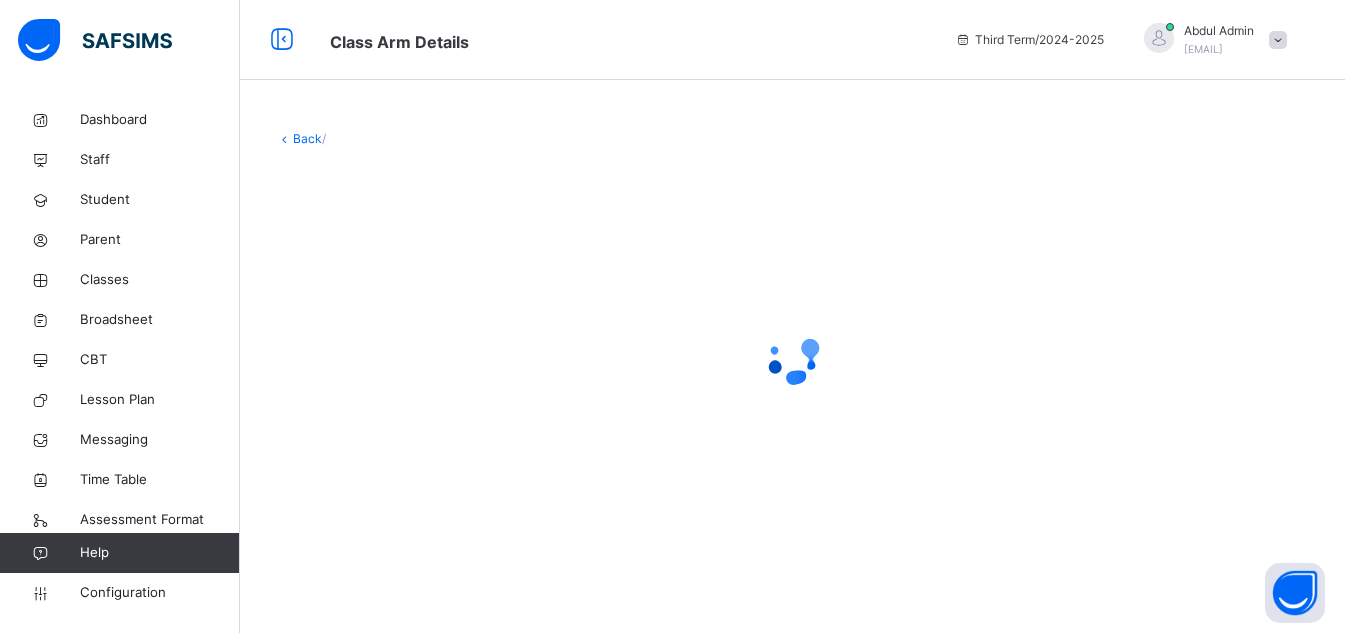 scroll, scrollTop: 0, scrollLeft: 0, axis: both 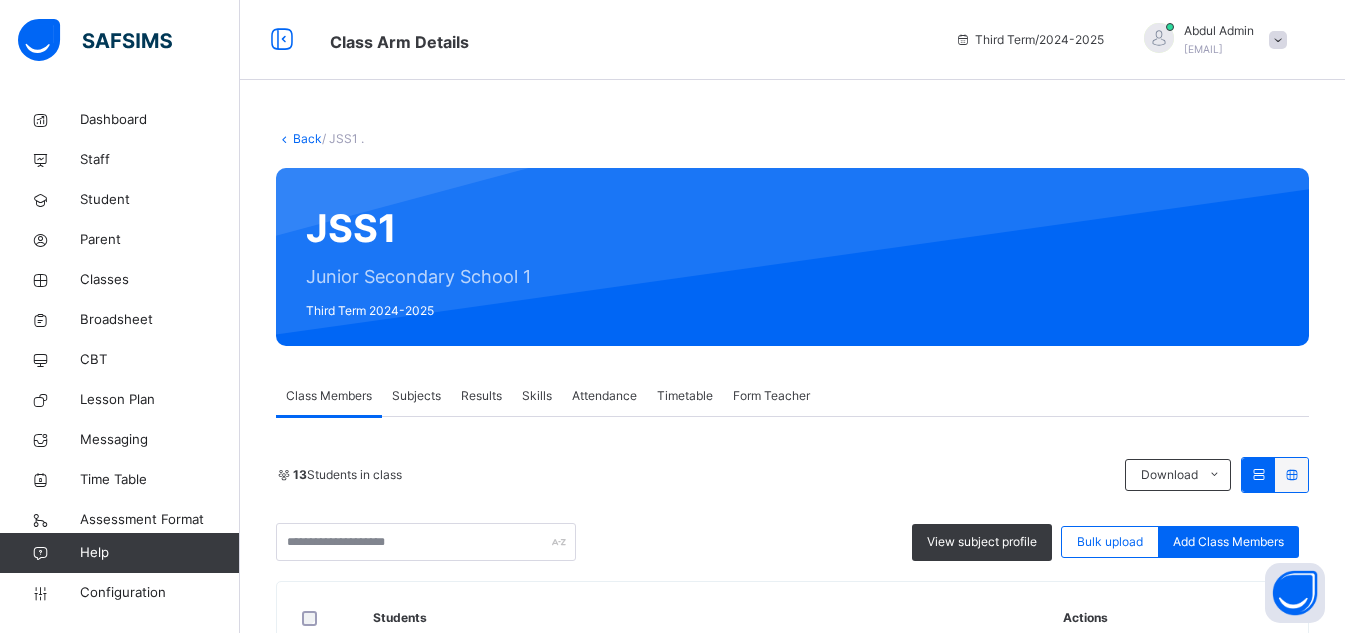 click on "Subjects" at bounding box center [416, 396] 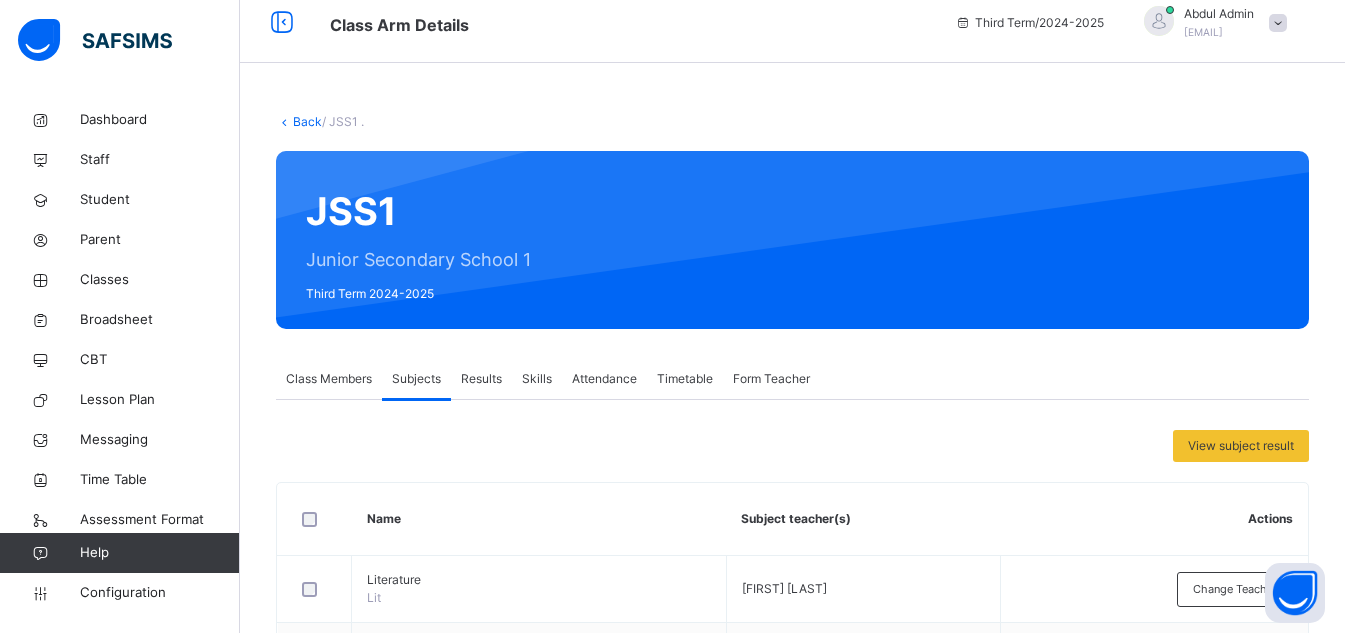 scroll, scrollTop: 10, scrollLeft: 0, axis: vertical 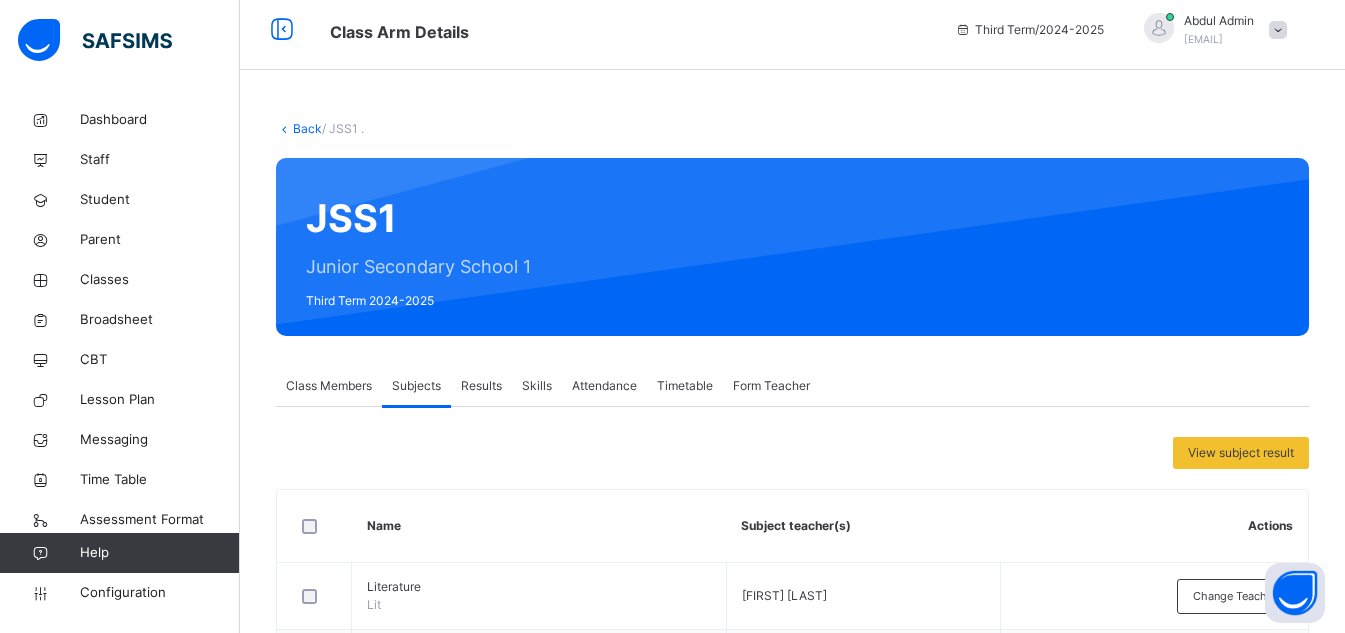 click on "Results" at bounding box center [481, 386] 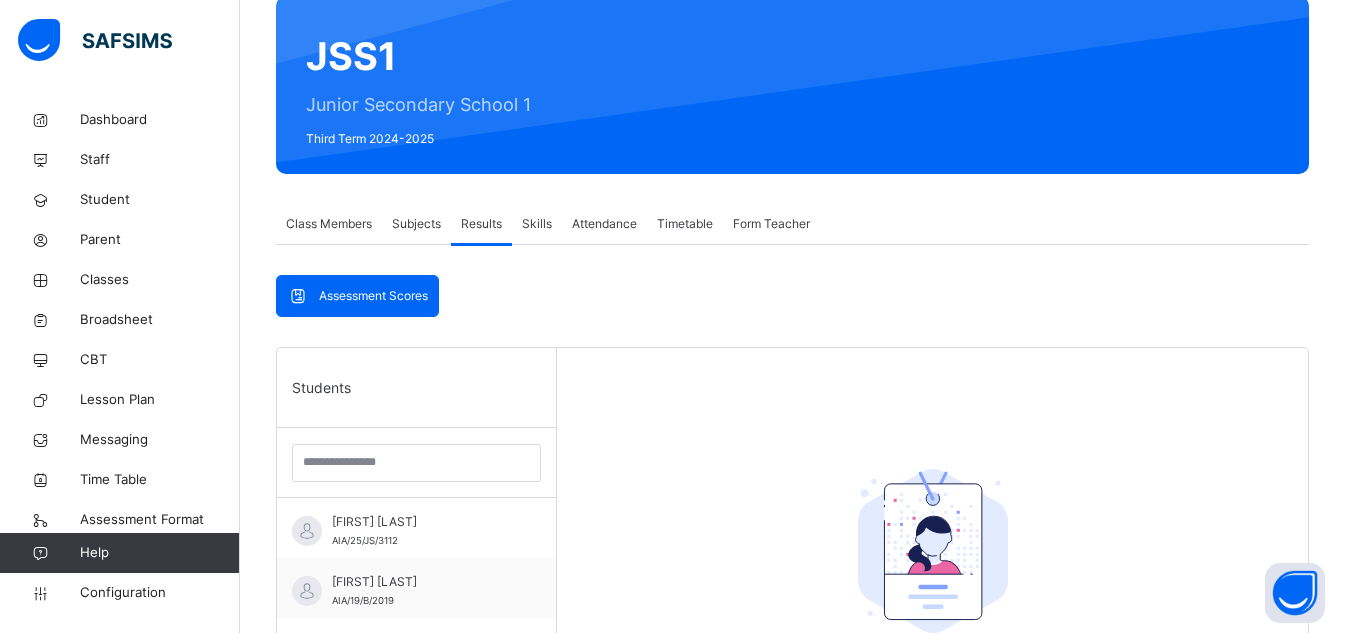 scroll, scrollTop: 0, scrollLeft: 0, axis: both 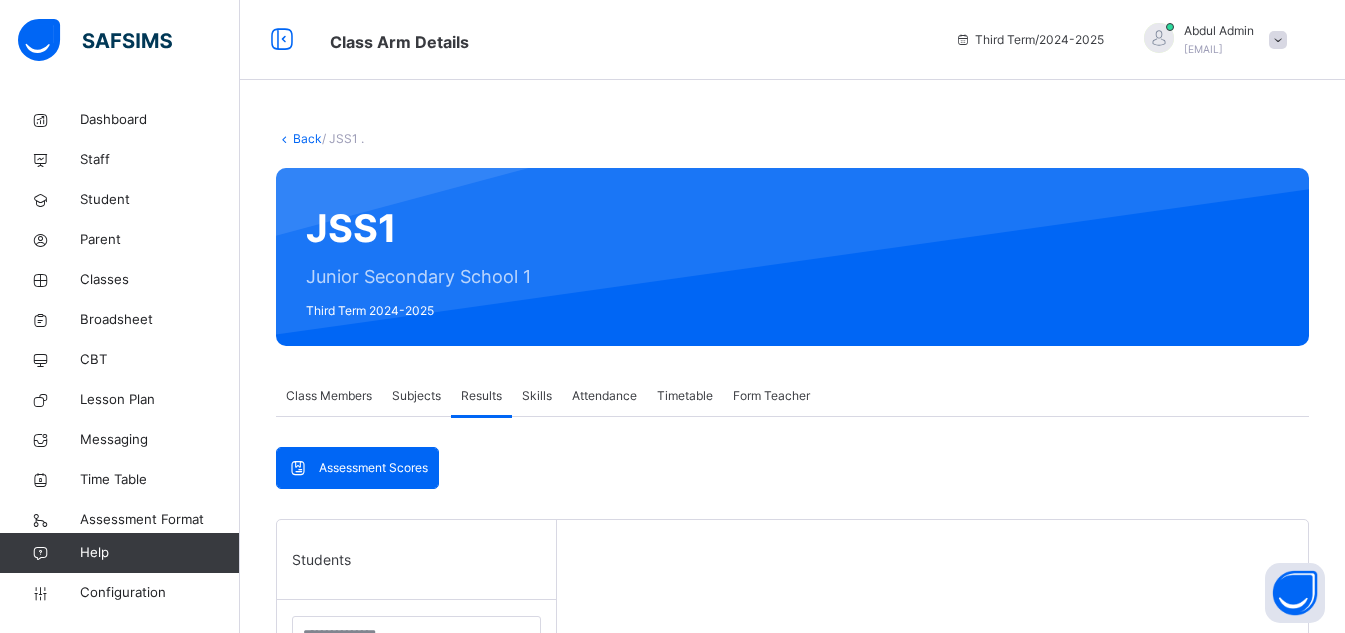 click on "Subjects" at bounding box center (416, 396) 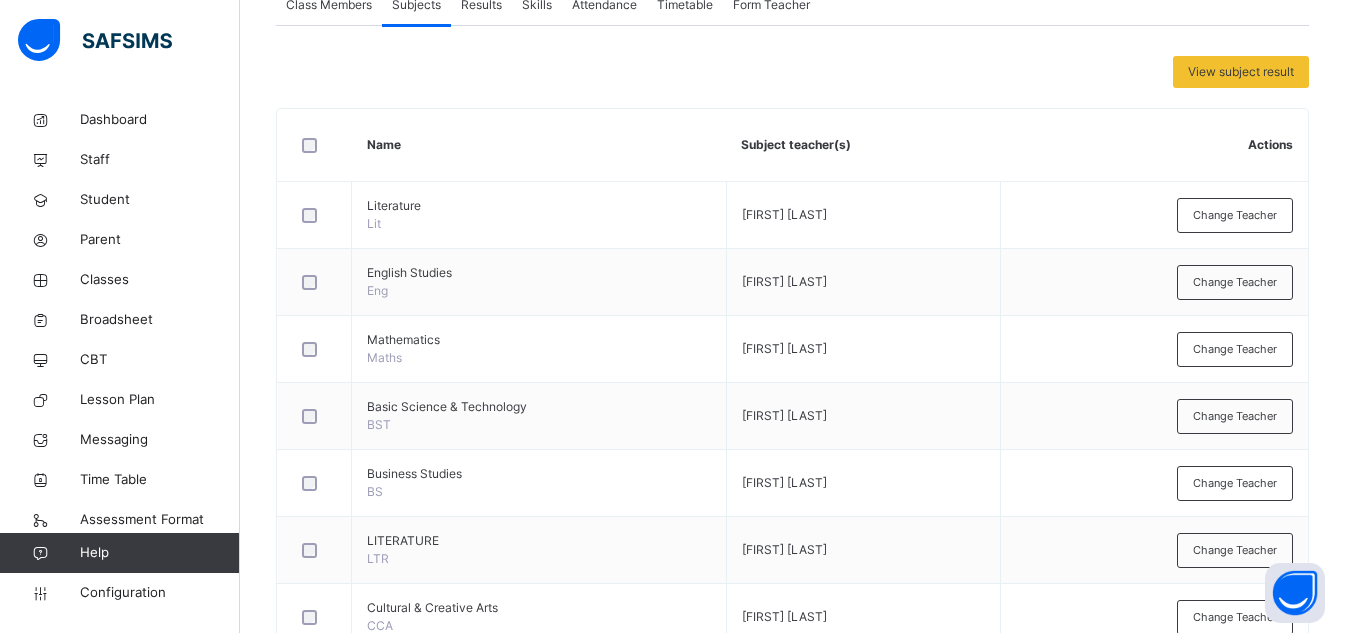 scroll, scrollTop: 383, scrollLeft: 0, axis: vertical 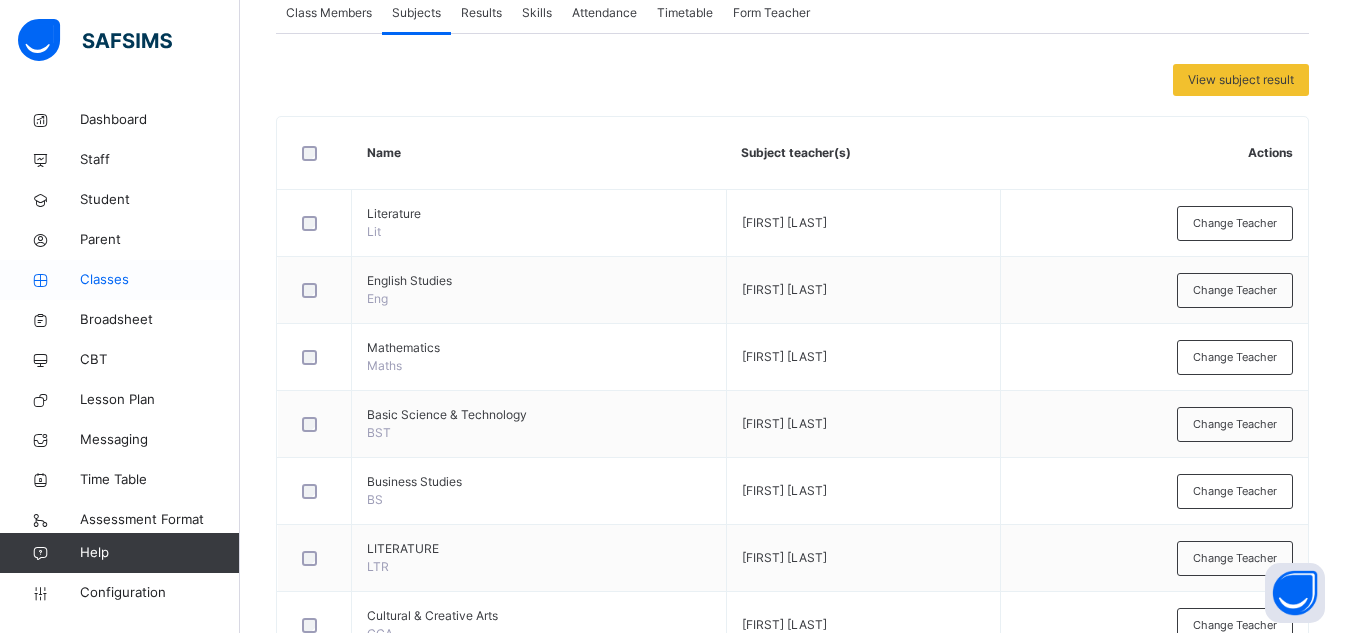 click on "Classes" at bounding box center [160, 280] 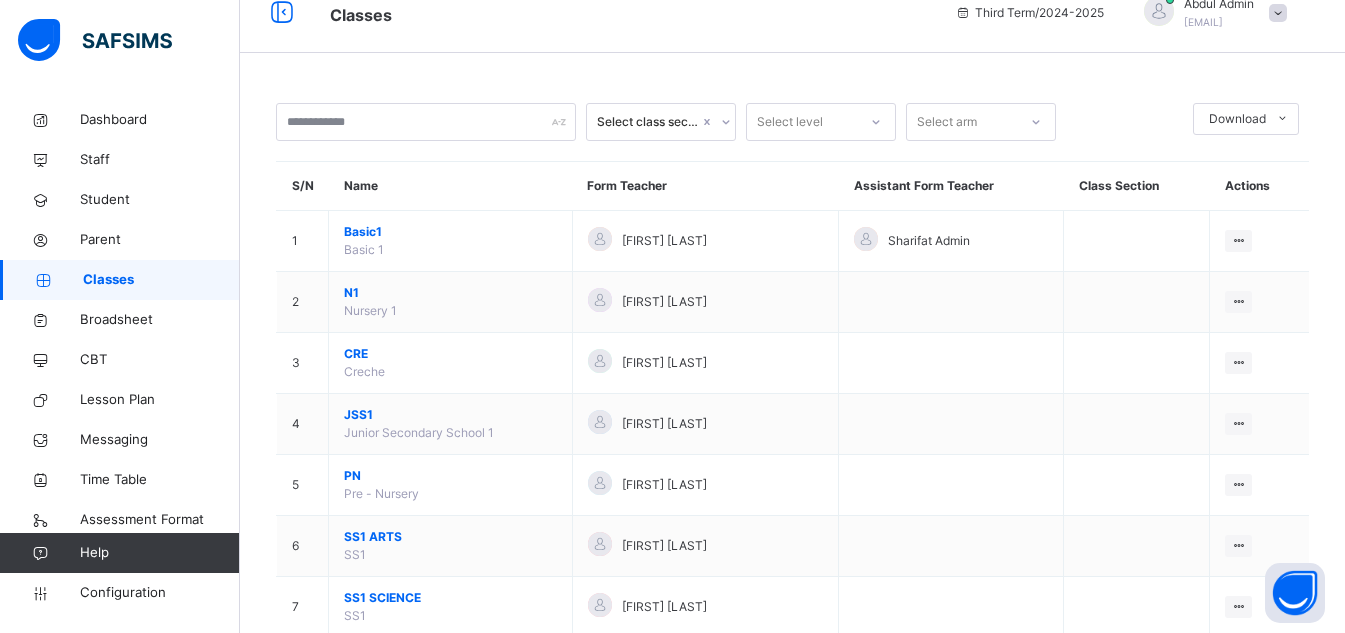 scroll, scrollTop: 31, scrollLeft: 0, axis: vertical 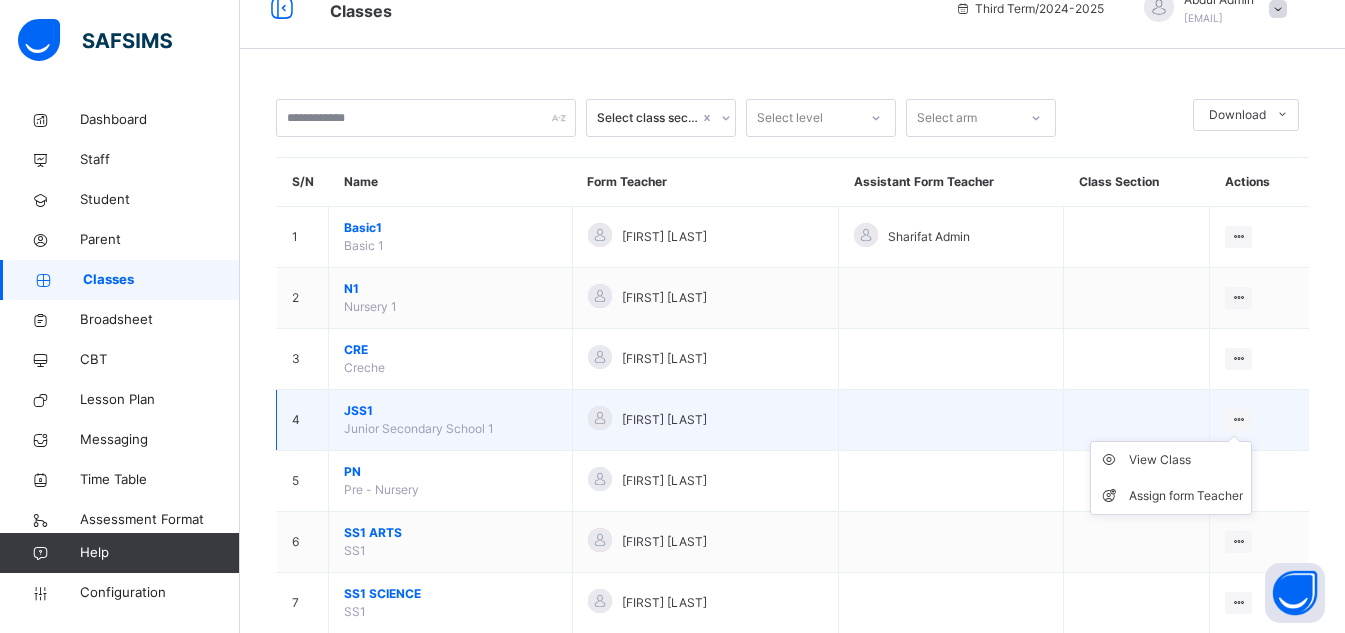 click on "View Class Assign form Teacher" at bounding box center (1171, 478) 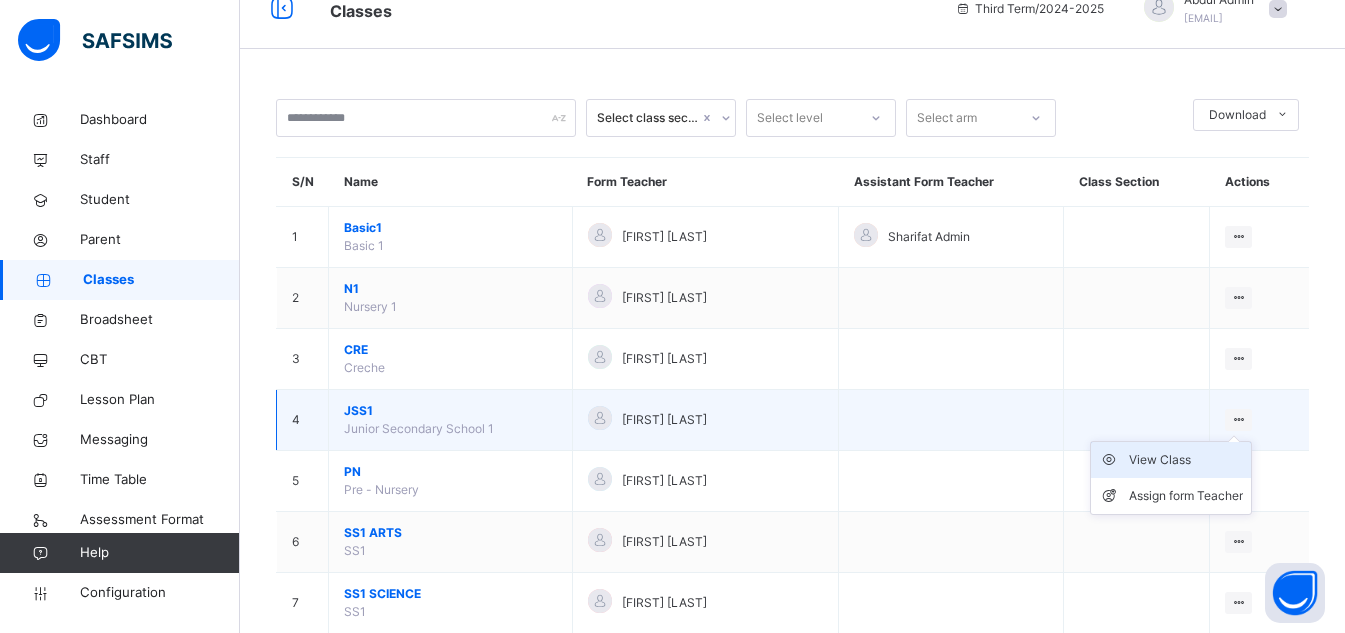 click on "View Class" at bounding box center (1186, 460) 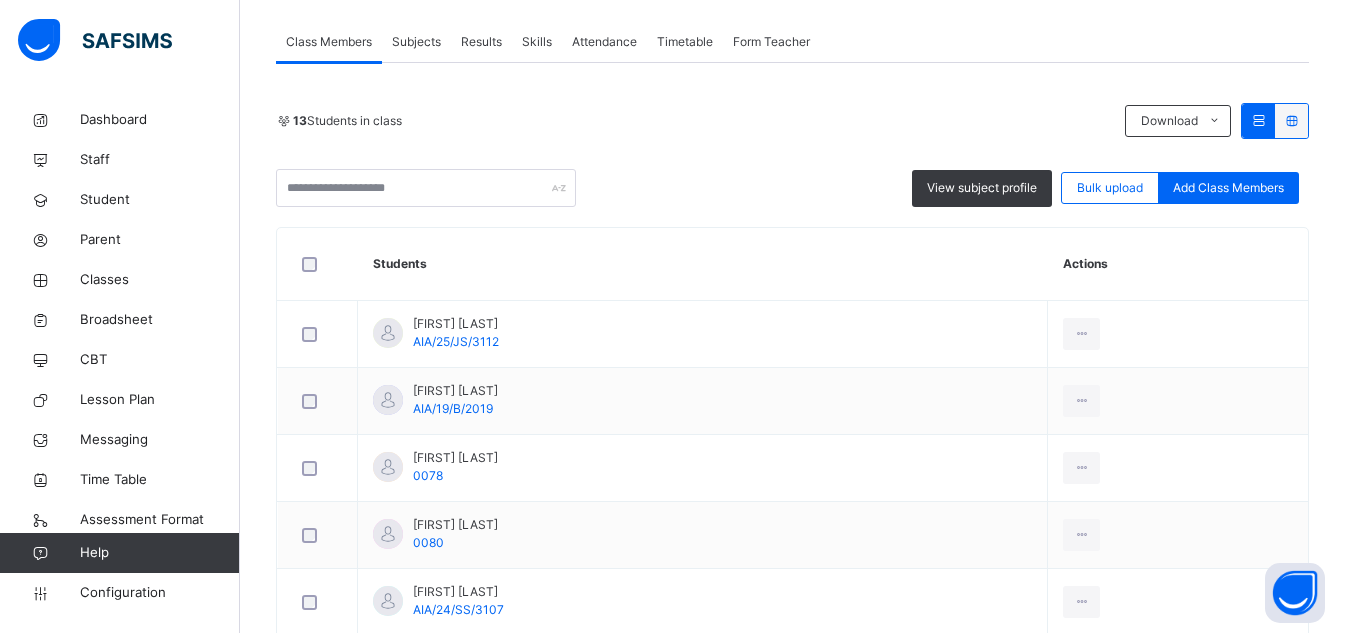 scroll, scrollTop: 361, scrollLeft: 0, axis: vertical 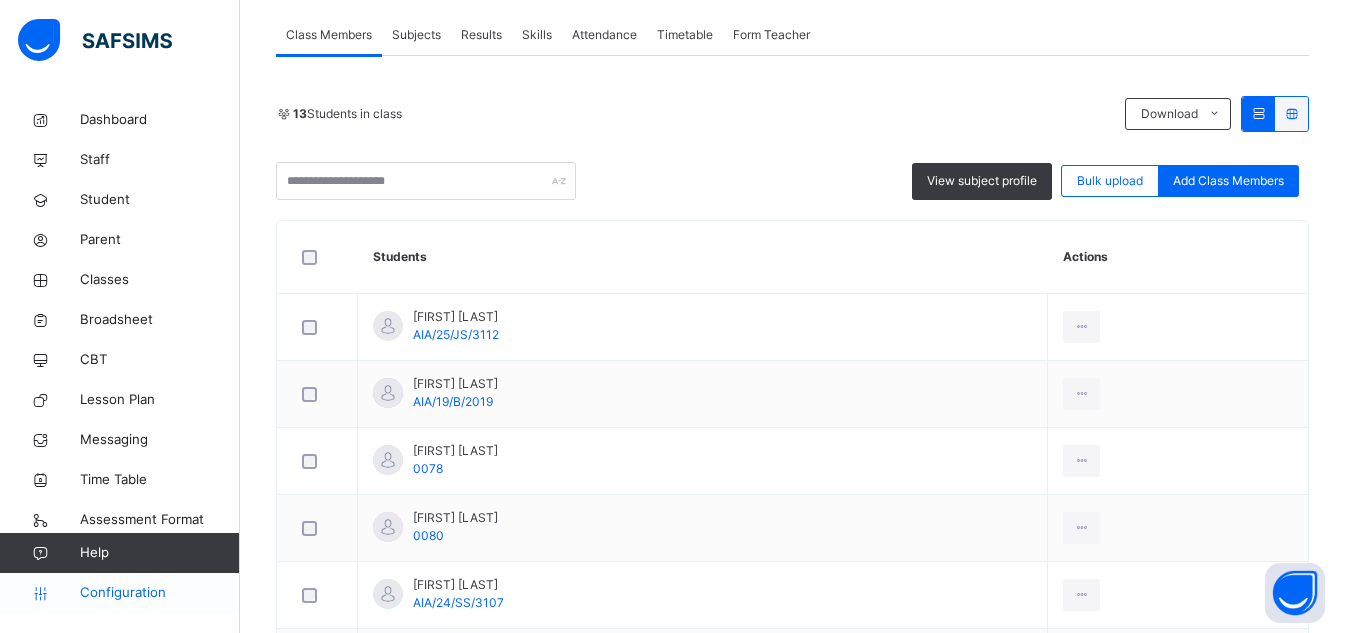 click on "Configuration" at bounding box center [159, 593] 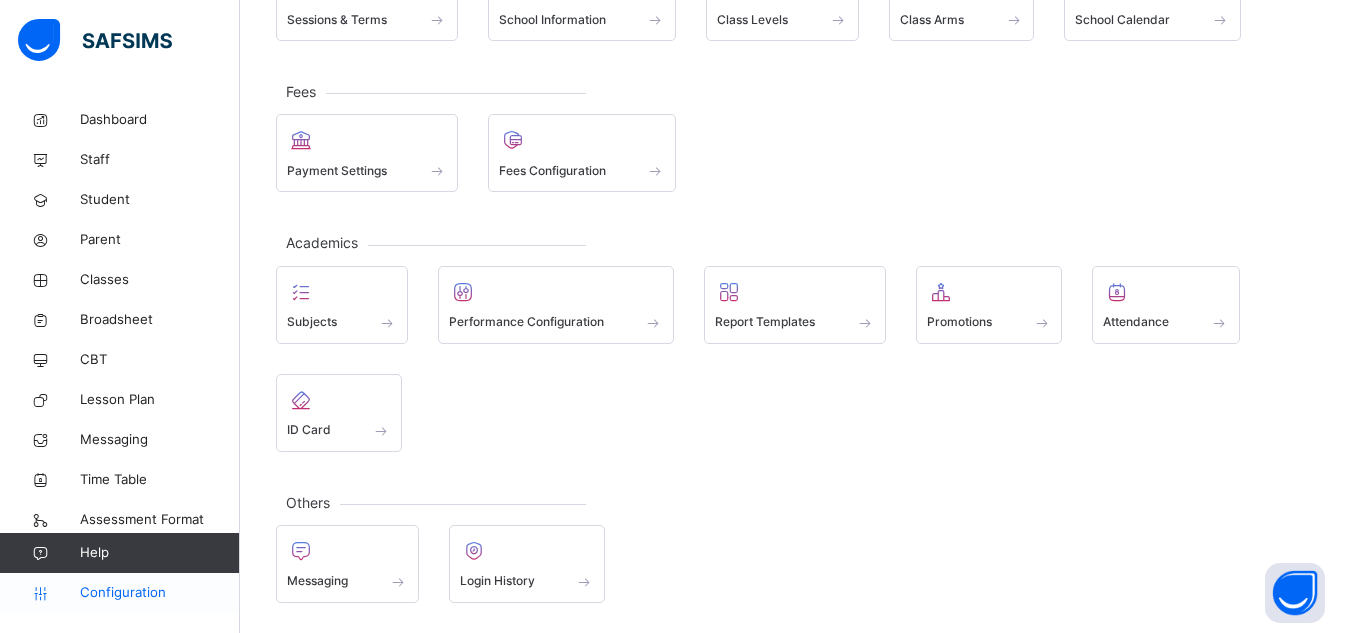 scroll, scrollTop: 0, scrollLeft: 0, axis: both 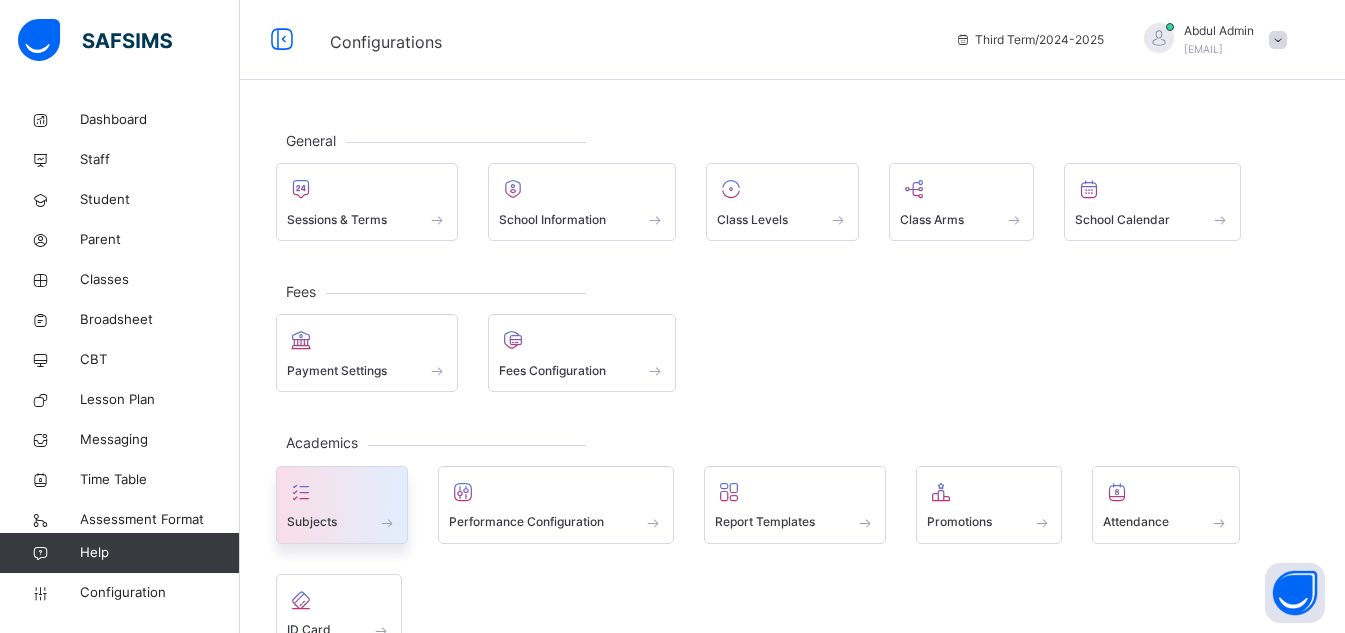click on "Subjects" at bounding box center [342, 522] 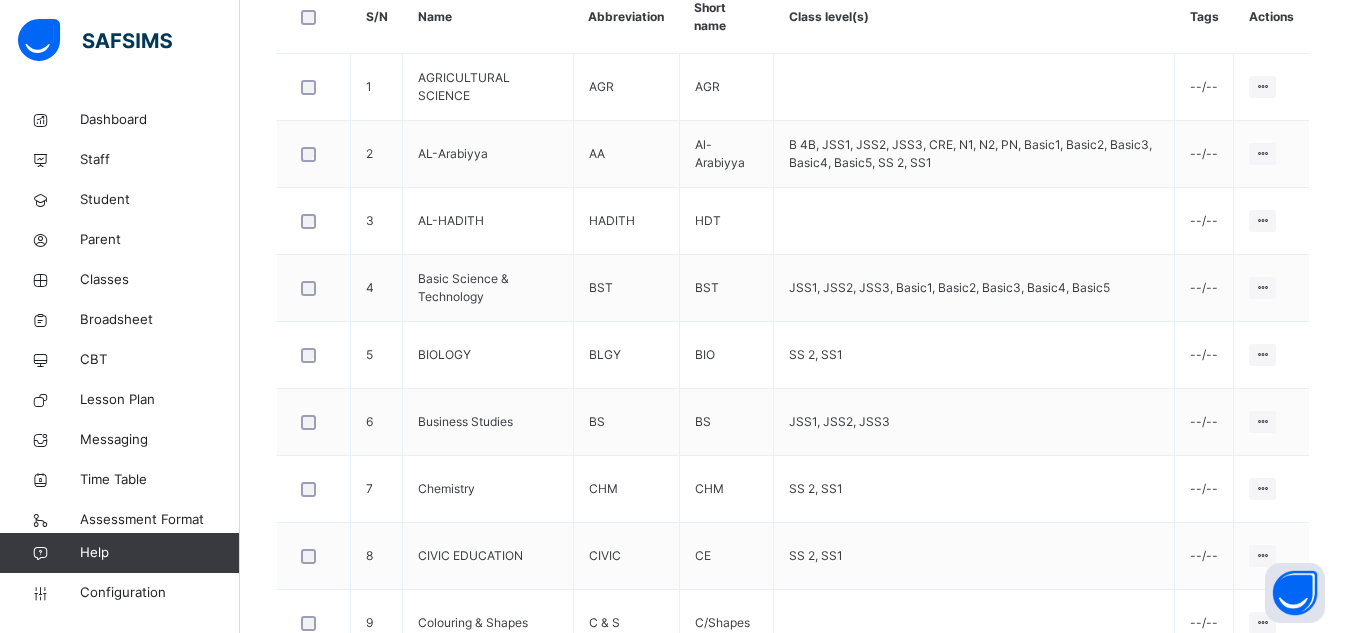 scroll, scrollTop: 773, scrollLeft: 0, axis: vertical 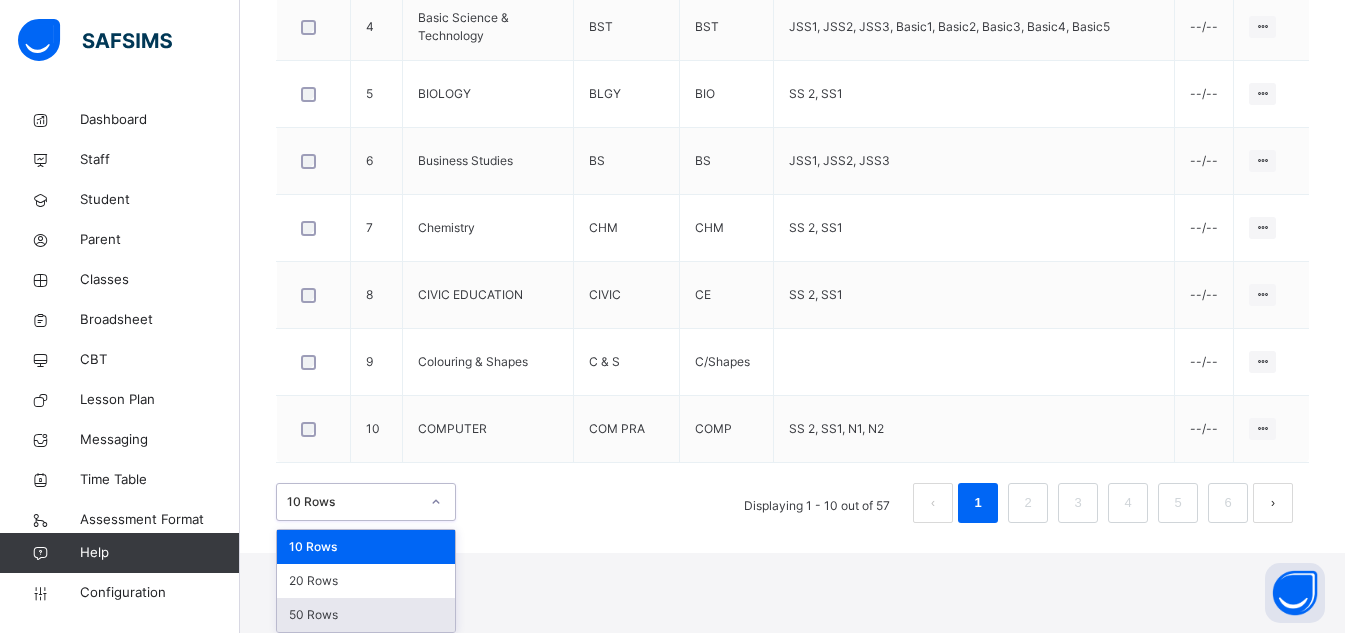 click on "50 Rows" at bounding box center [366, 615] 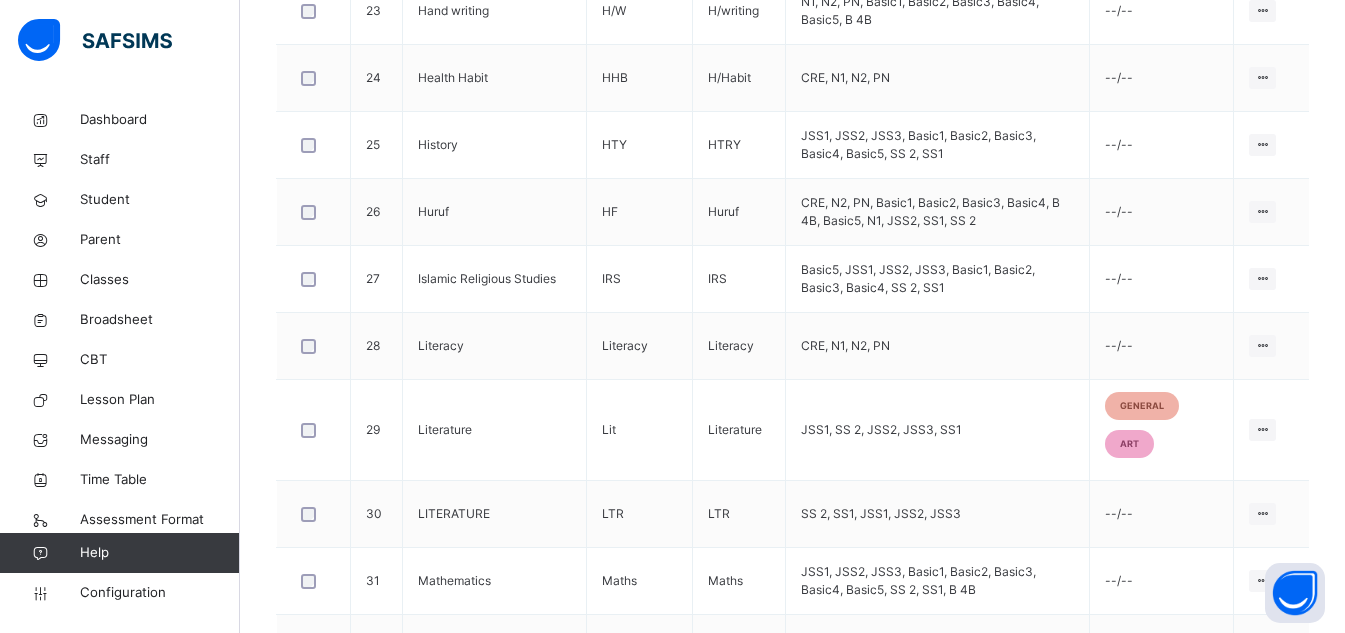 scroll, scrollTop: 2171, scrollLeft: 0, axis: vertical 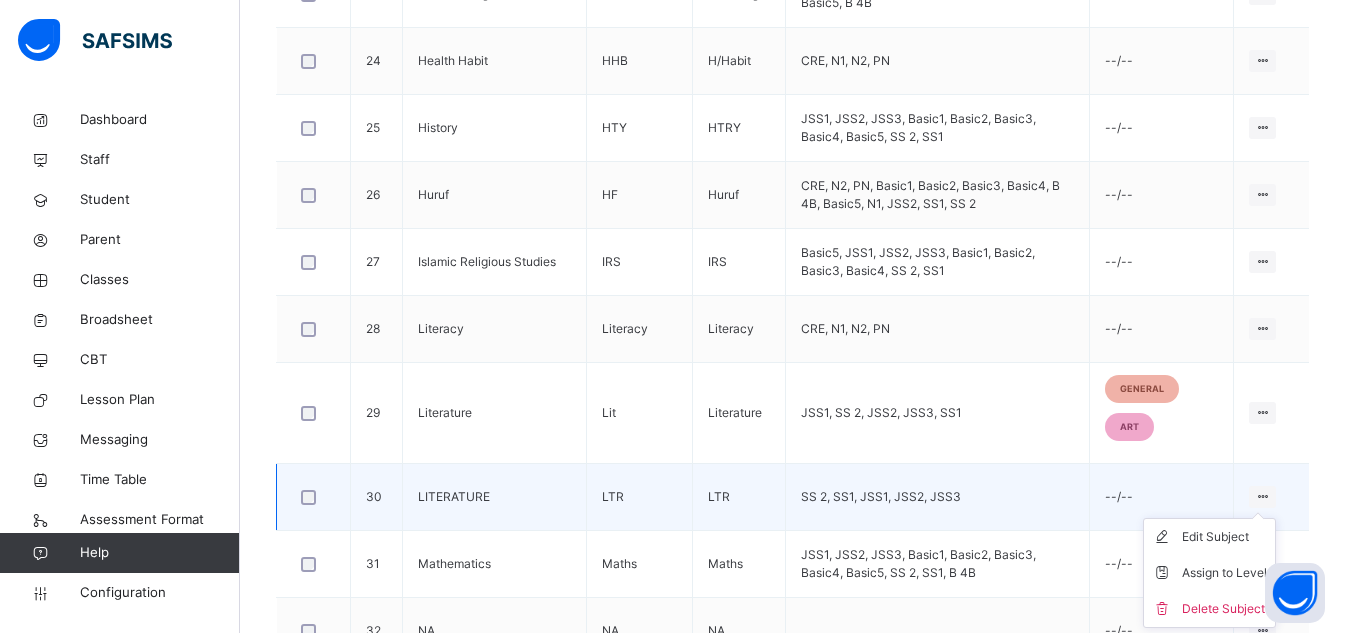 click on "Edit Subject Assign to Level Delete Subject" at bounding box center (1209, 573) 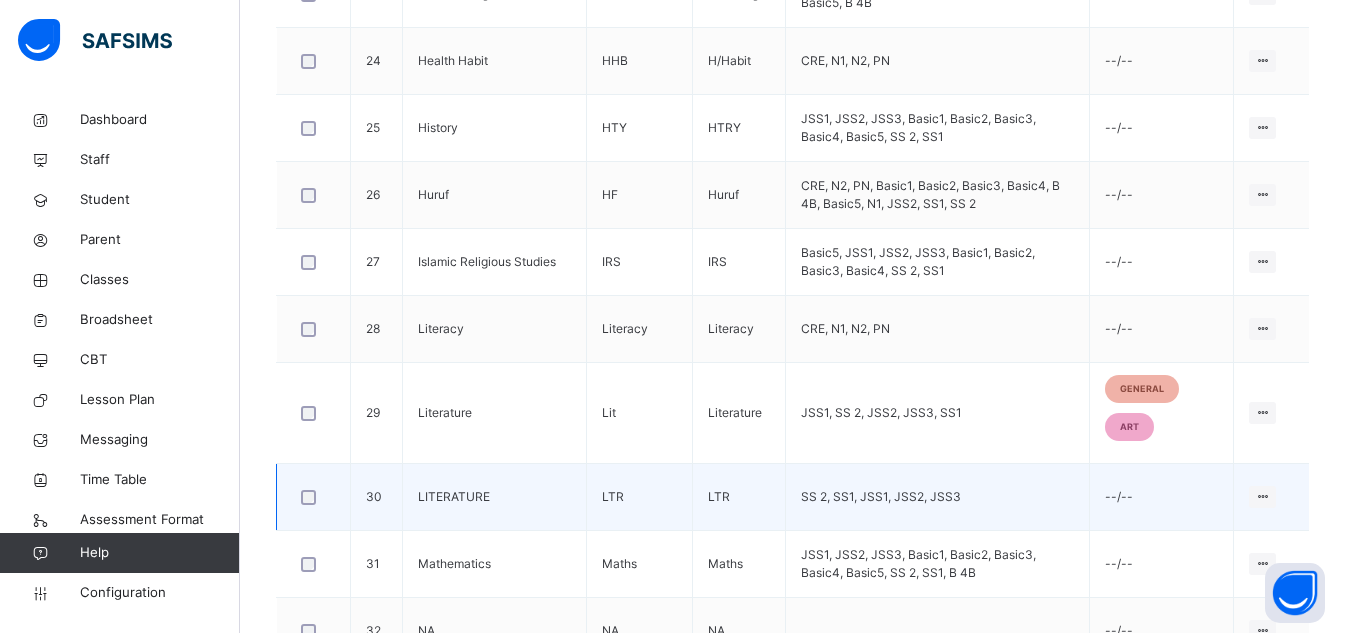 click on "--/--" at bounding box center [1162, 497] 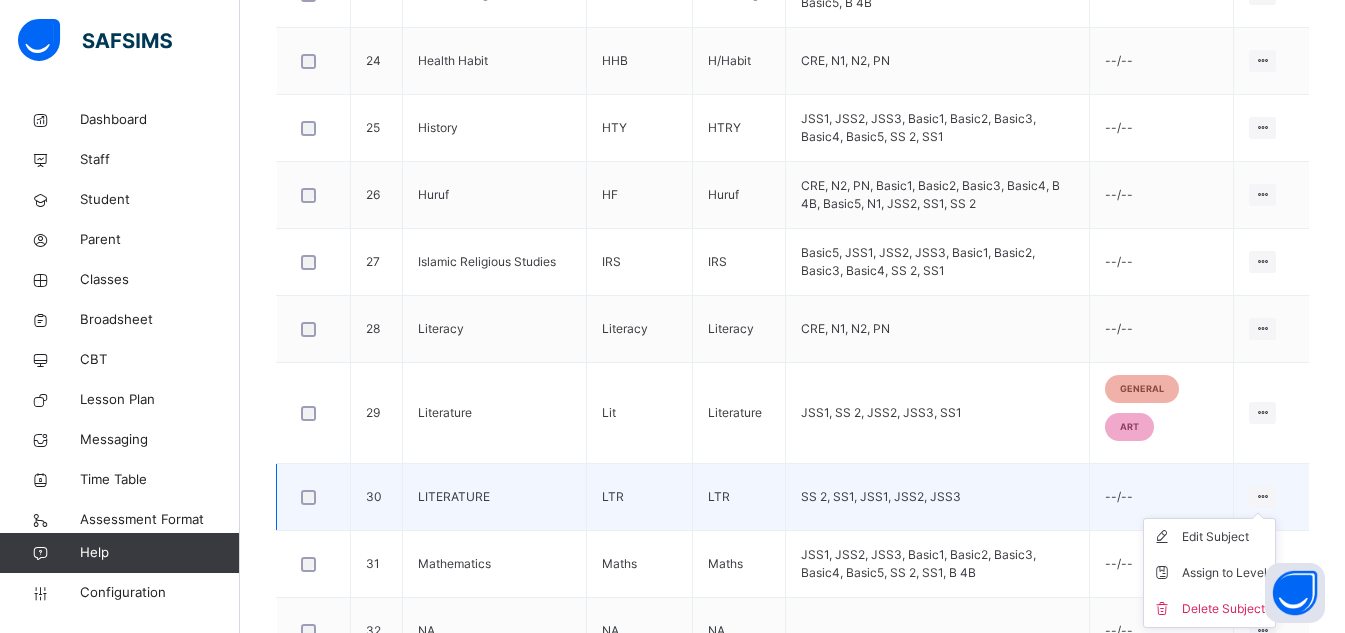 click at bounding box center [1262, 496] 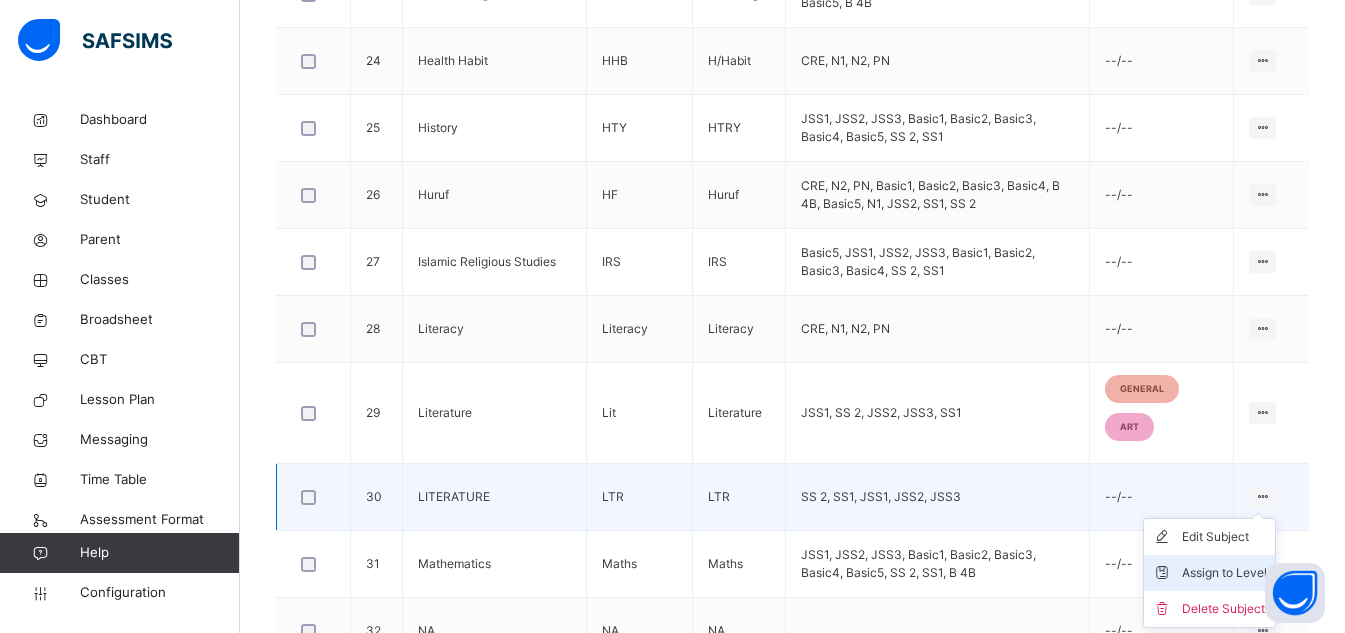 click on "Assign to Level" at bounding box center [1224, 573] 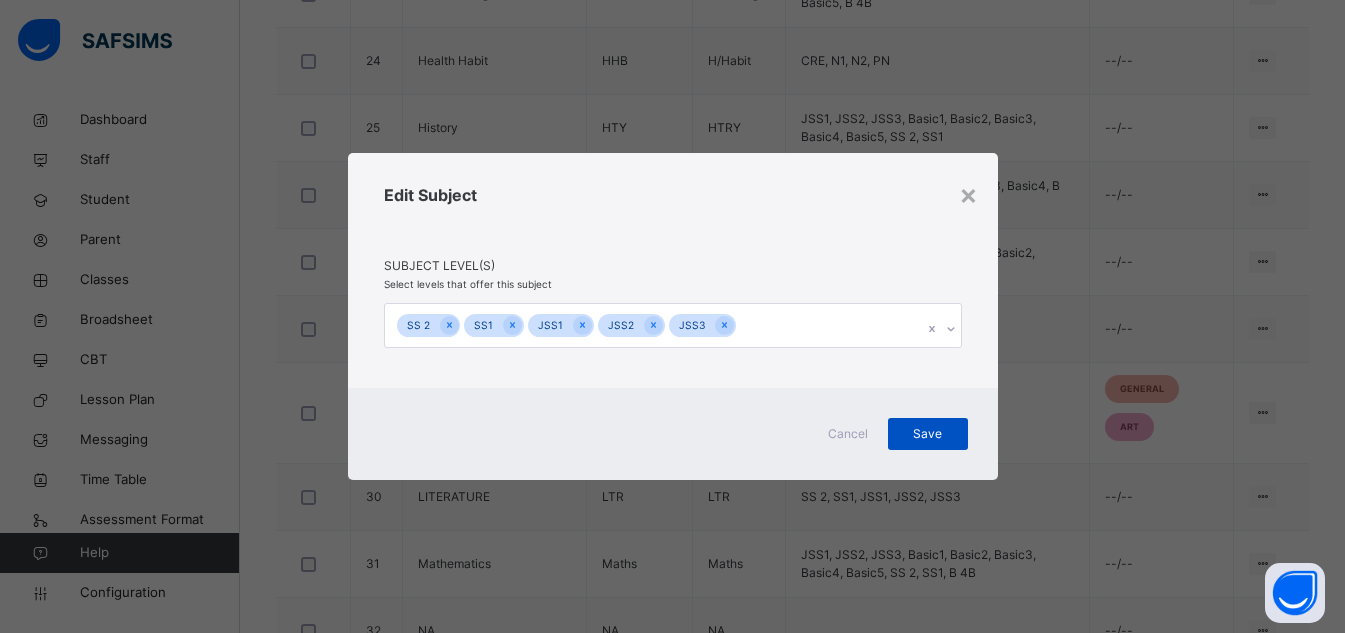 click on "Save" at bounding box center [928, 434] 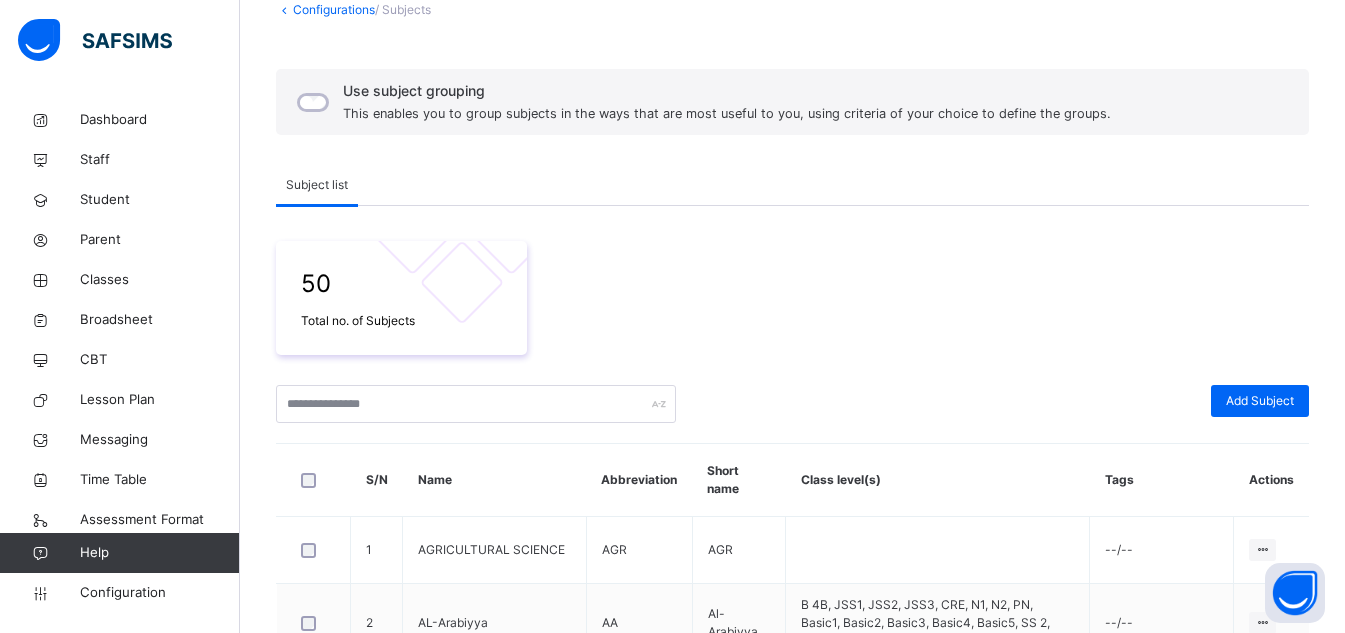 scroll, scrollTop: 97, scrollLeft: 0, axis: vertical 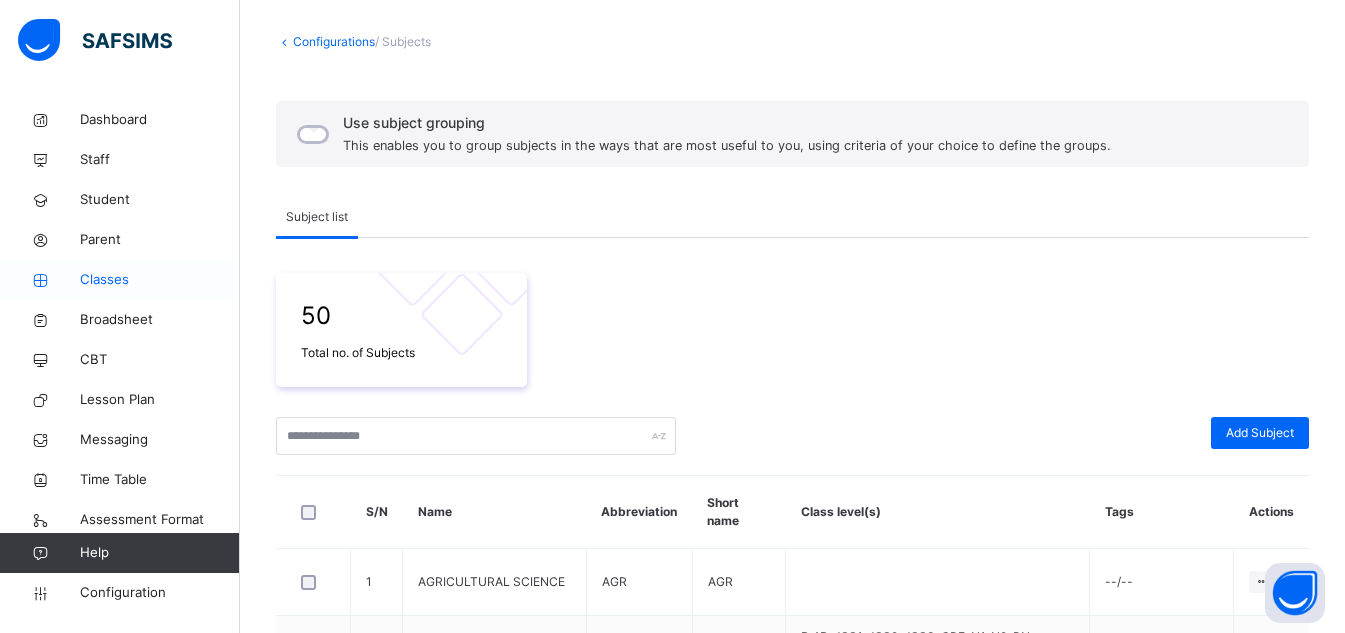 click on "Classes" at bounding box center (160, 280) 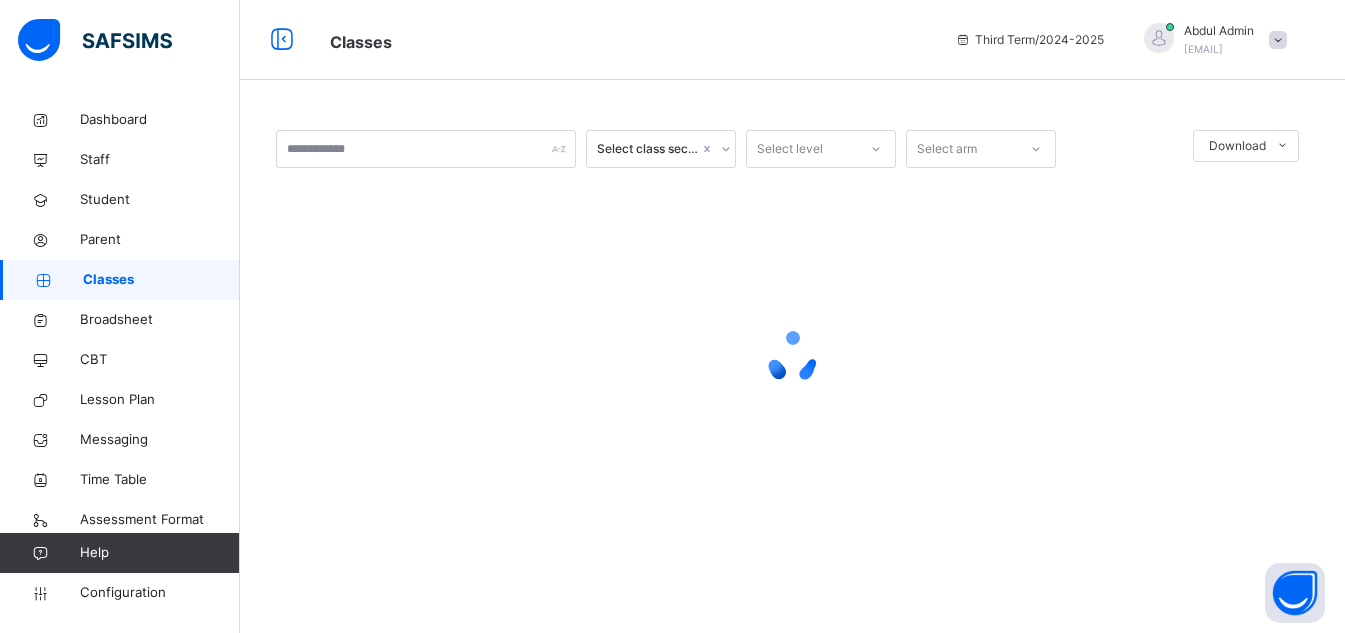 scroll, scrollTop: 0, scrollLeft: 0, axis: both 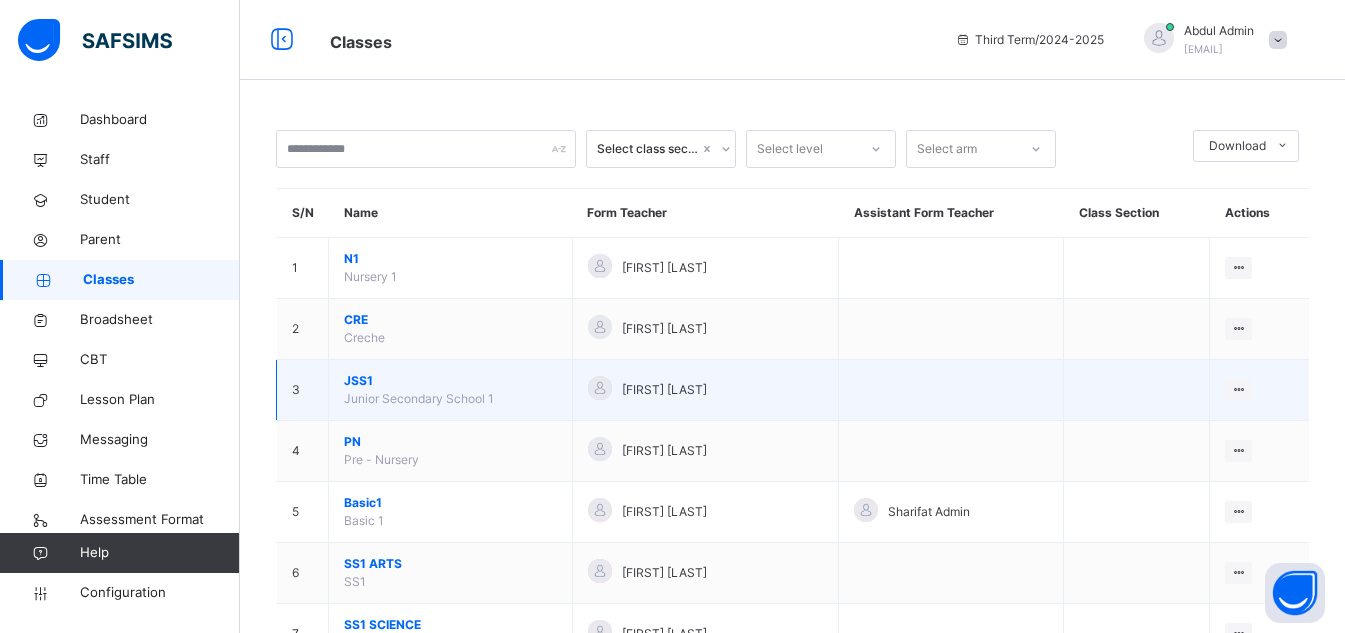 click on "JSS1" at bounding box center (450, 381) 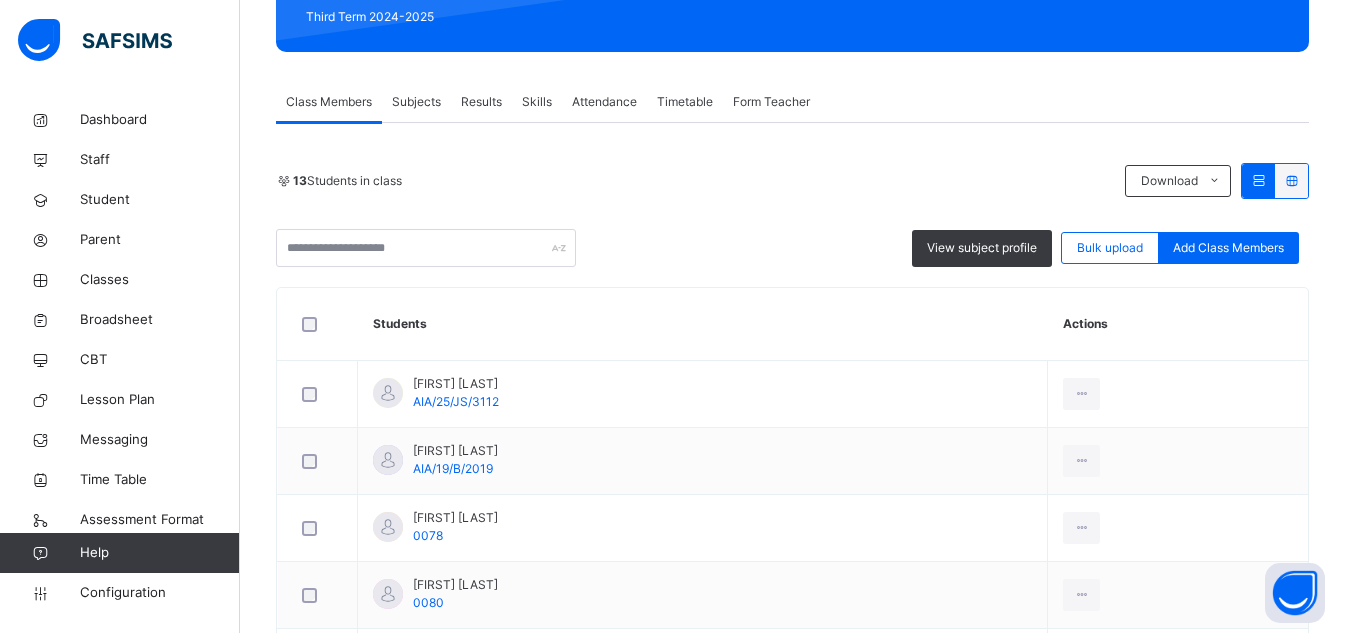 scroll, scrollTop: 291, scrollLeft: 0, axis: vertical 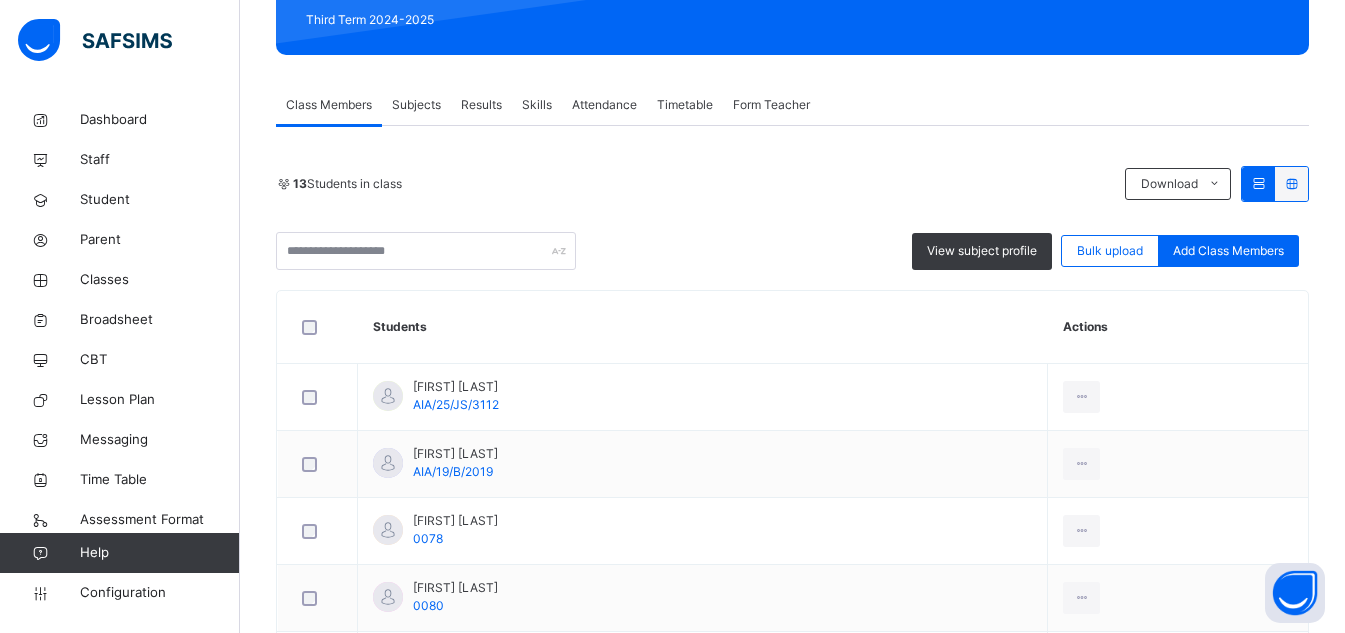 click on "Subjects" at bounding box center [416, 105] 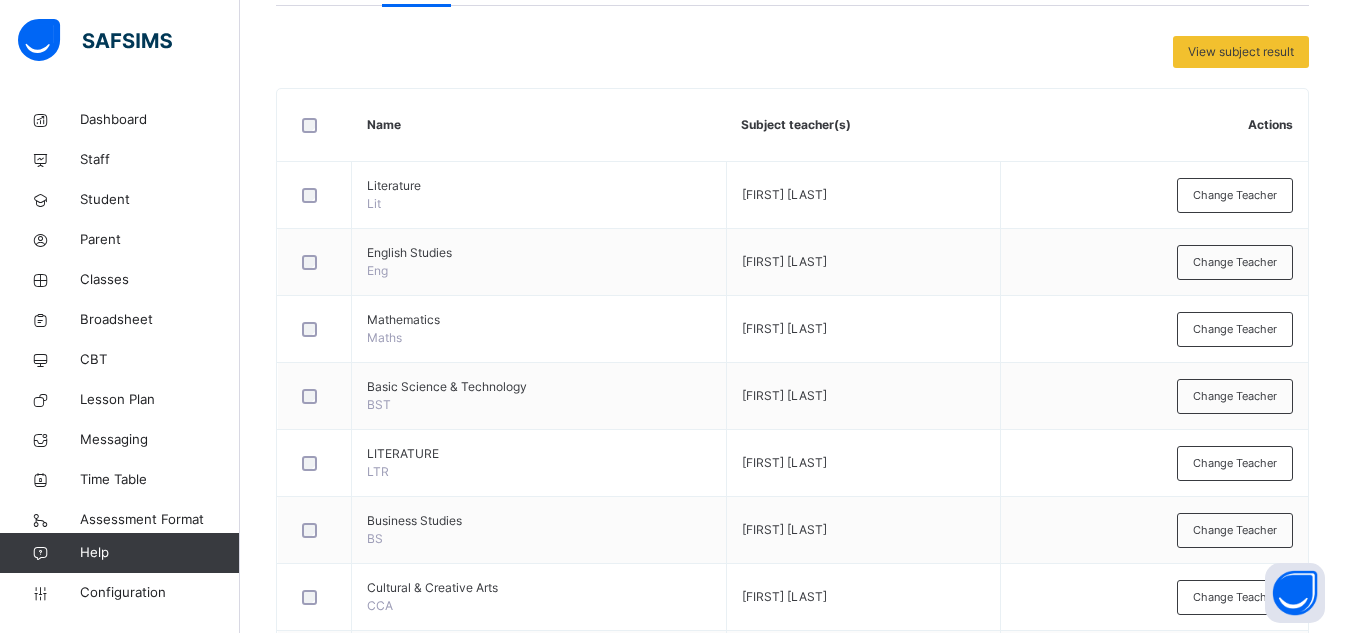 scroll, scrollTop: 457, scrollLeft: 0, axis: vertical 